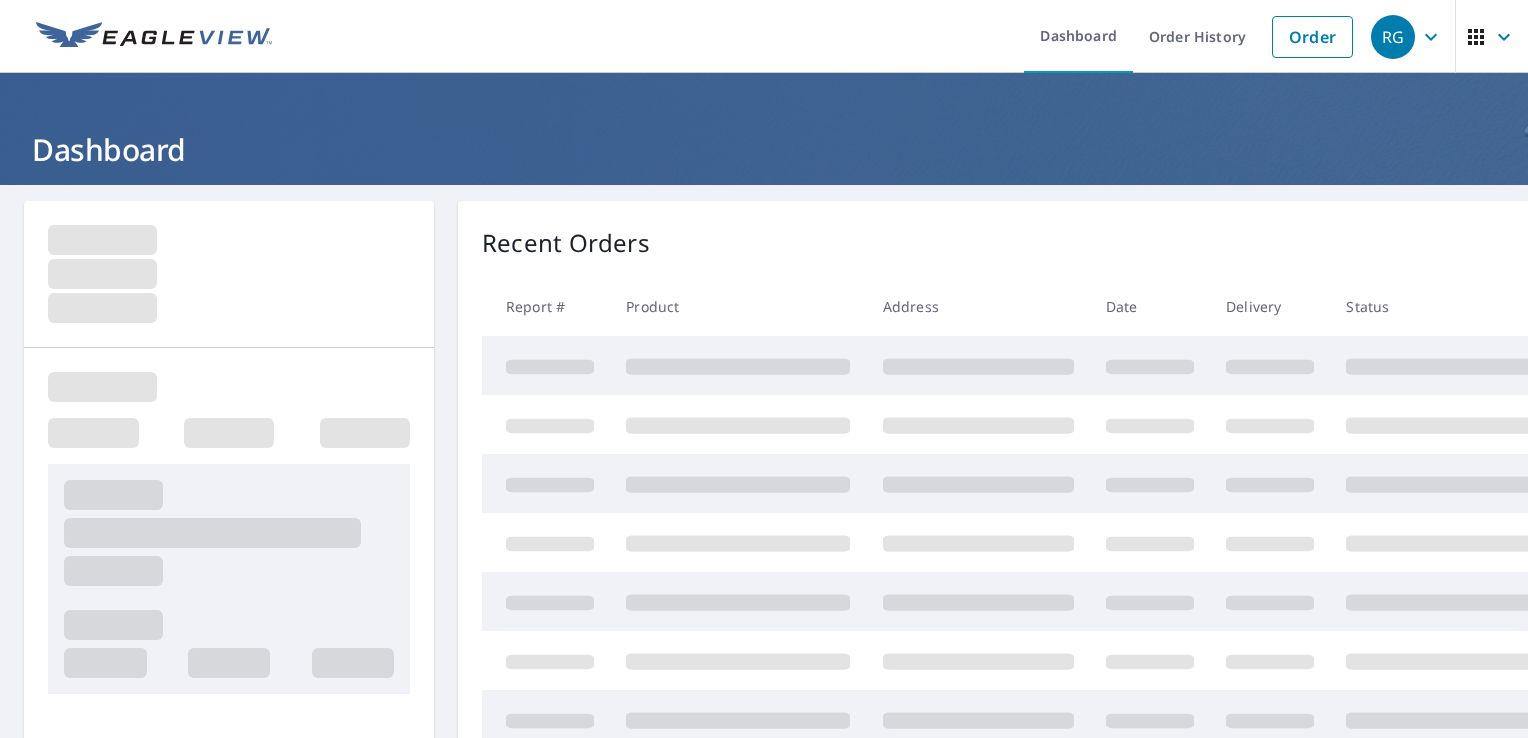 scroll, scrollTop: 0, scrollLeft: 0, axis: both 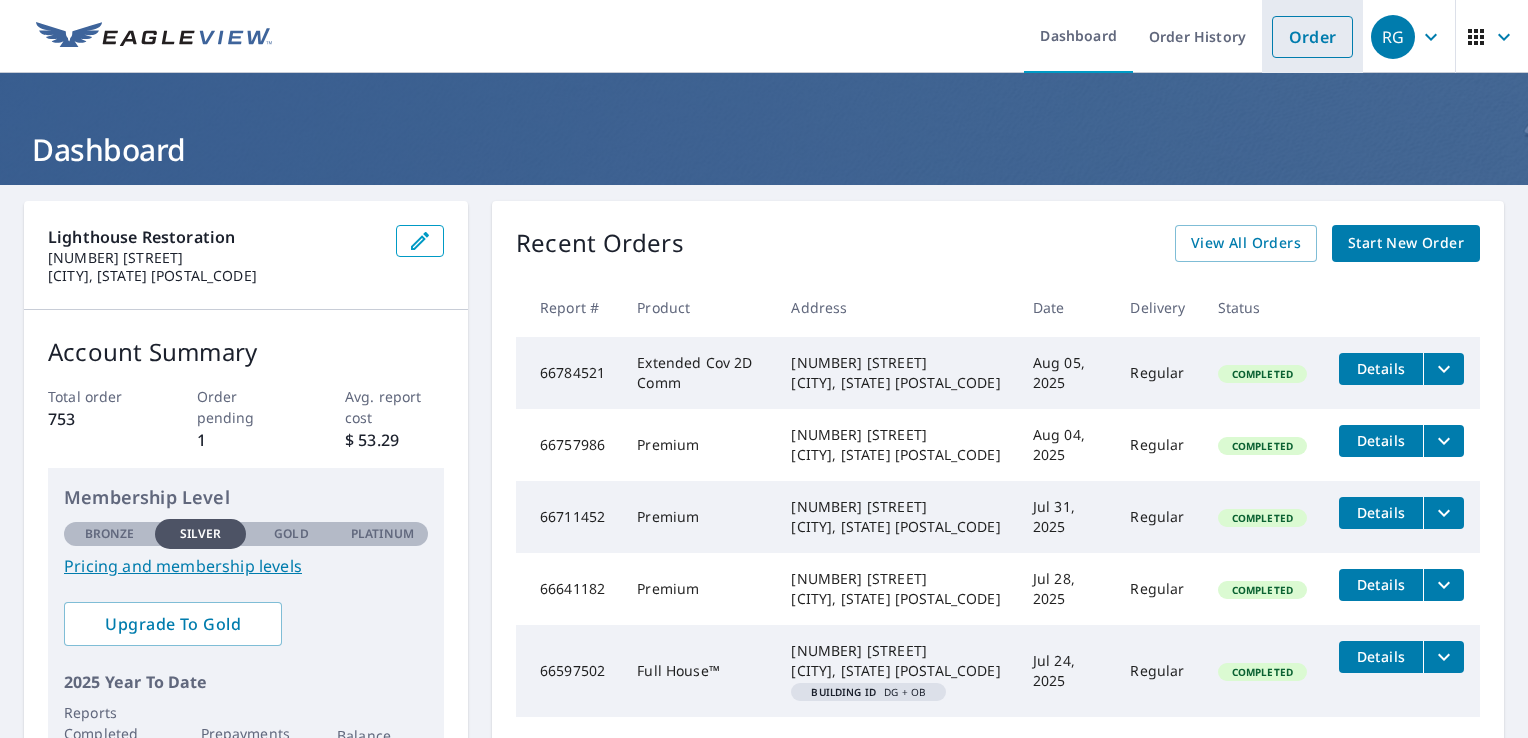 click on "Order" at bounding box center (1312, 37) 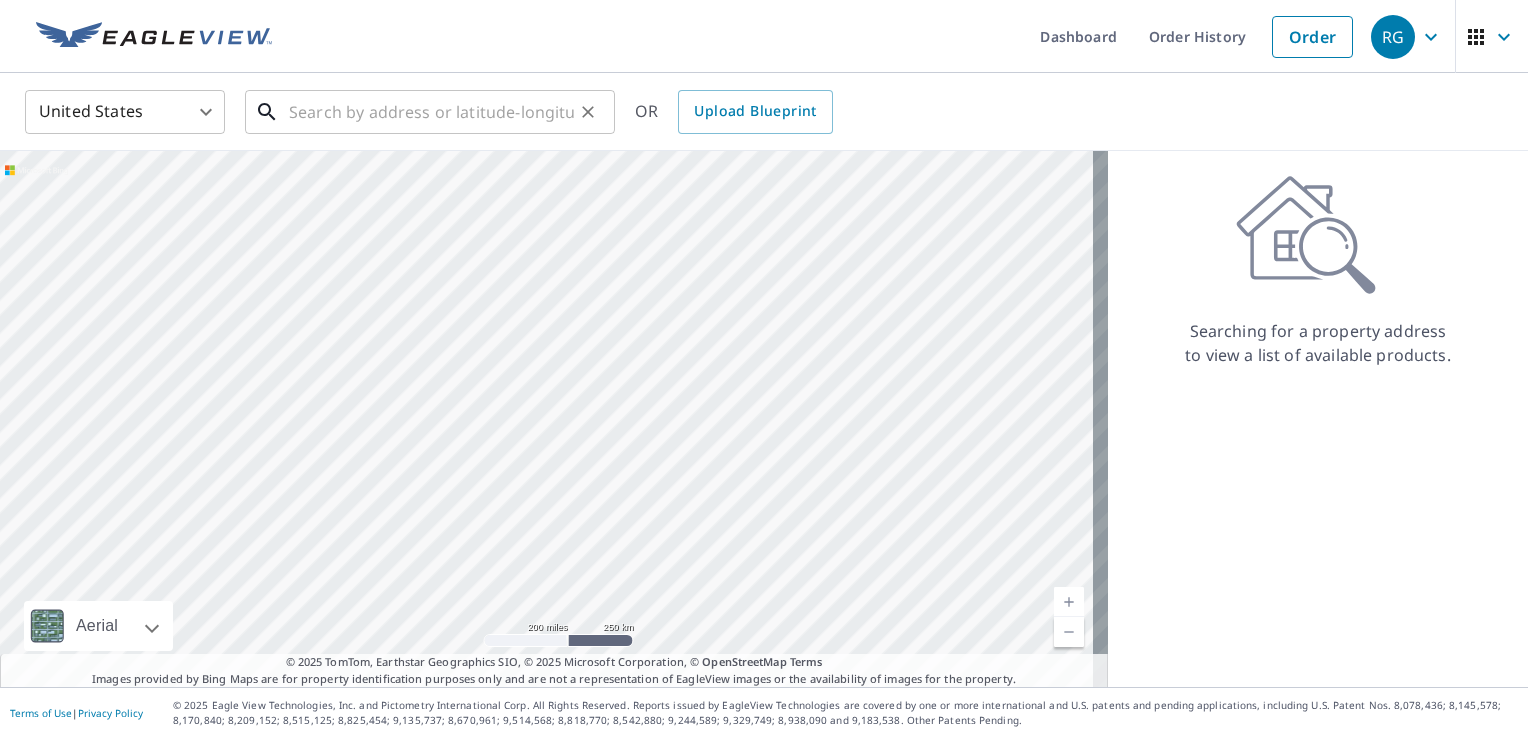click at bounding box center (431, 112) 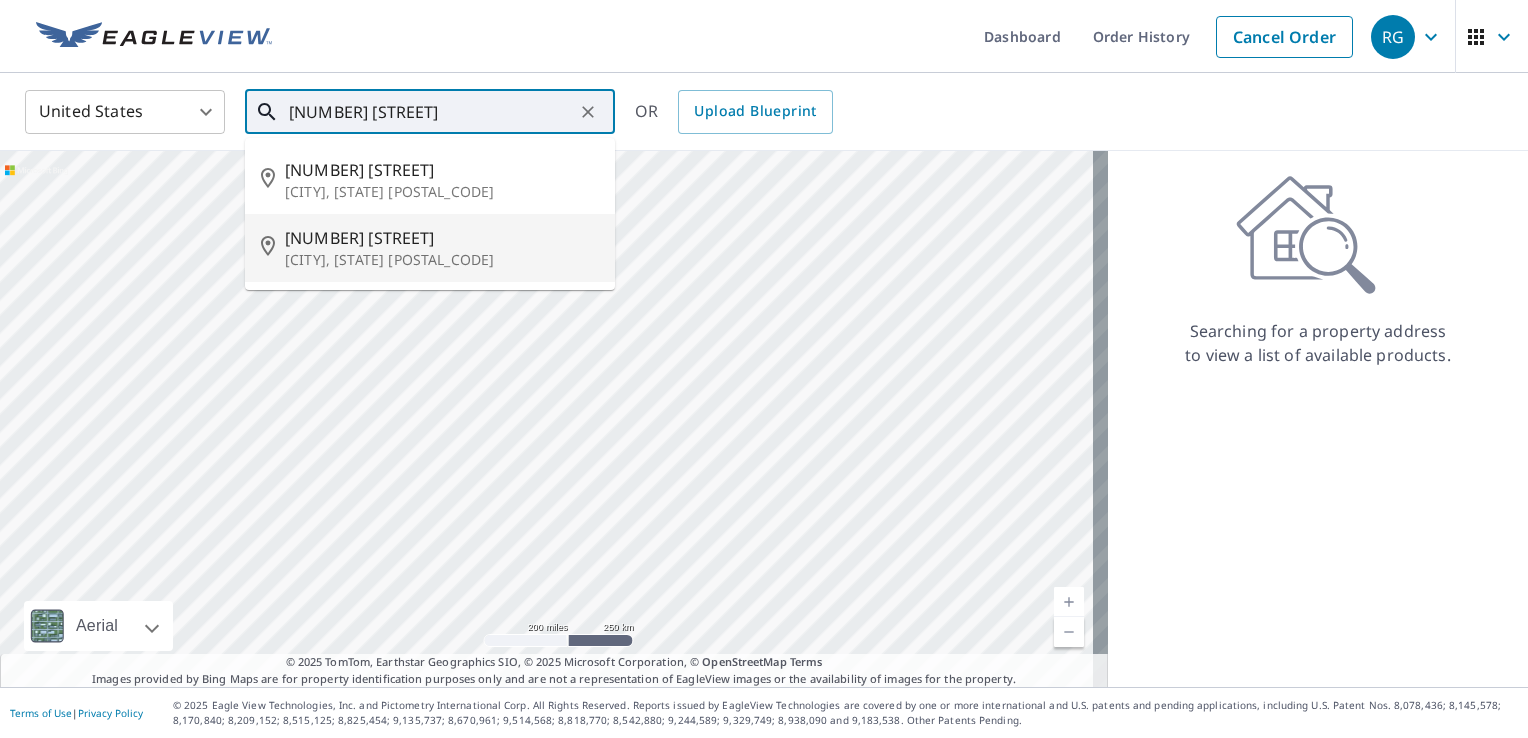 click on "[CITY], [STATE] [POSTAL_CODE]" at bounding box center (442, 260) 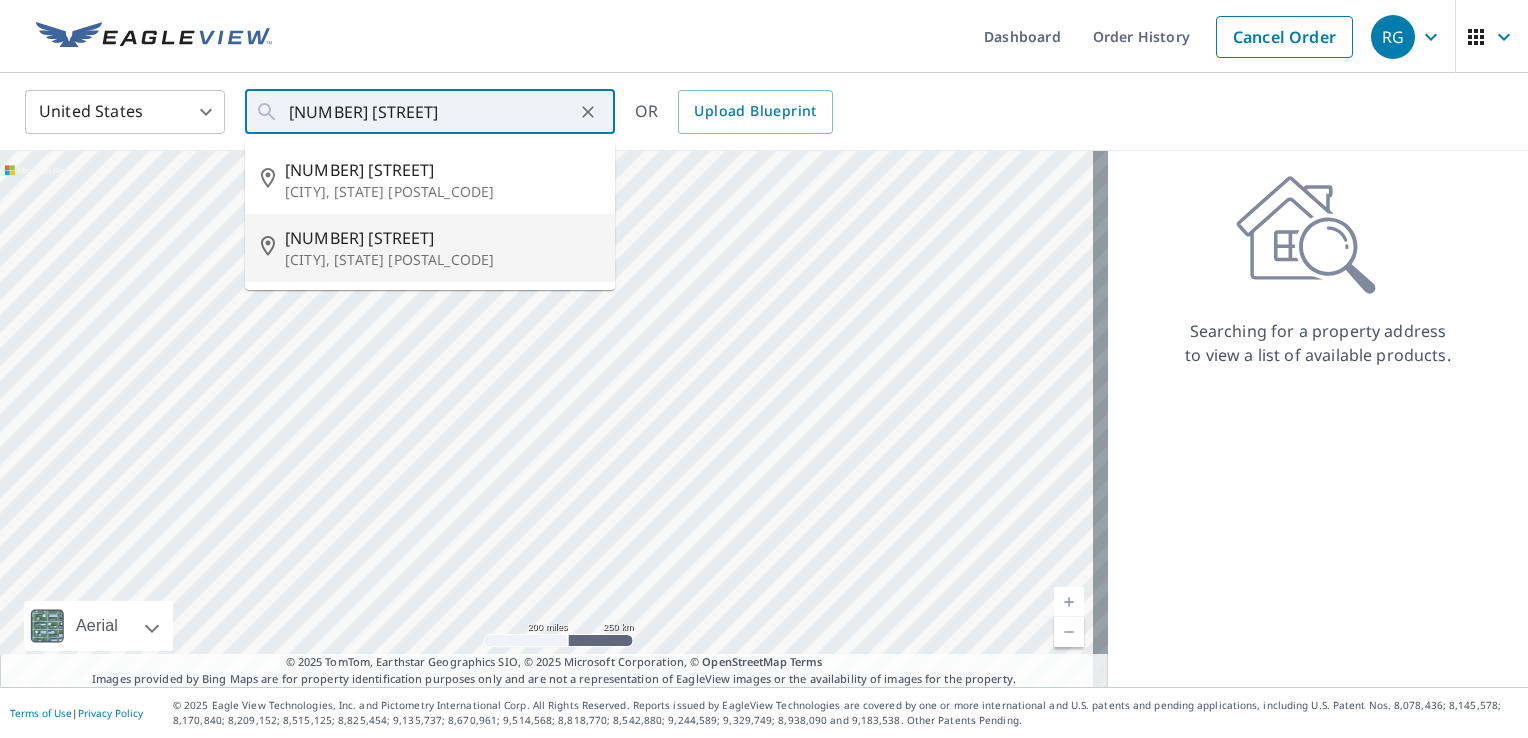 type on "[NUMBER] [STREET] [CITY], [STATE] [POSTAL_CODE]" 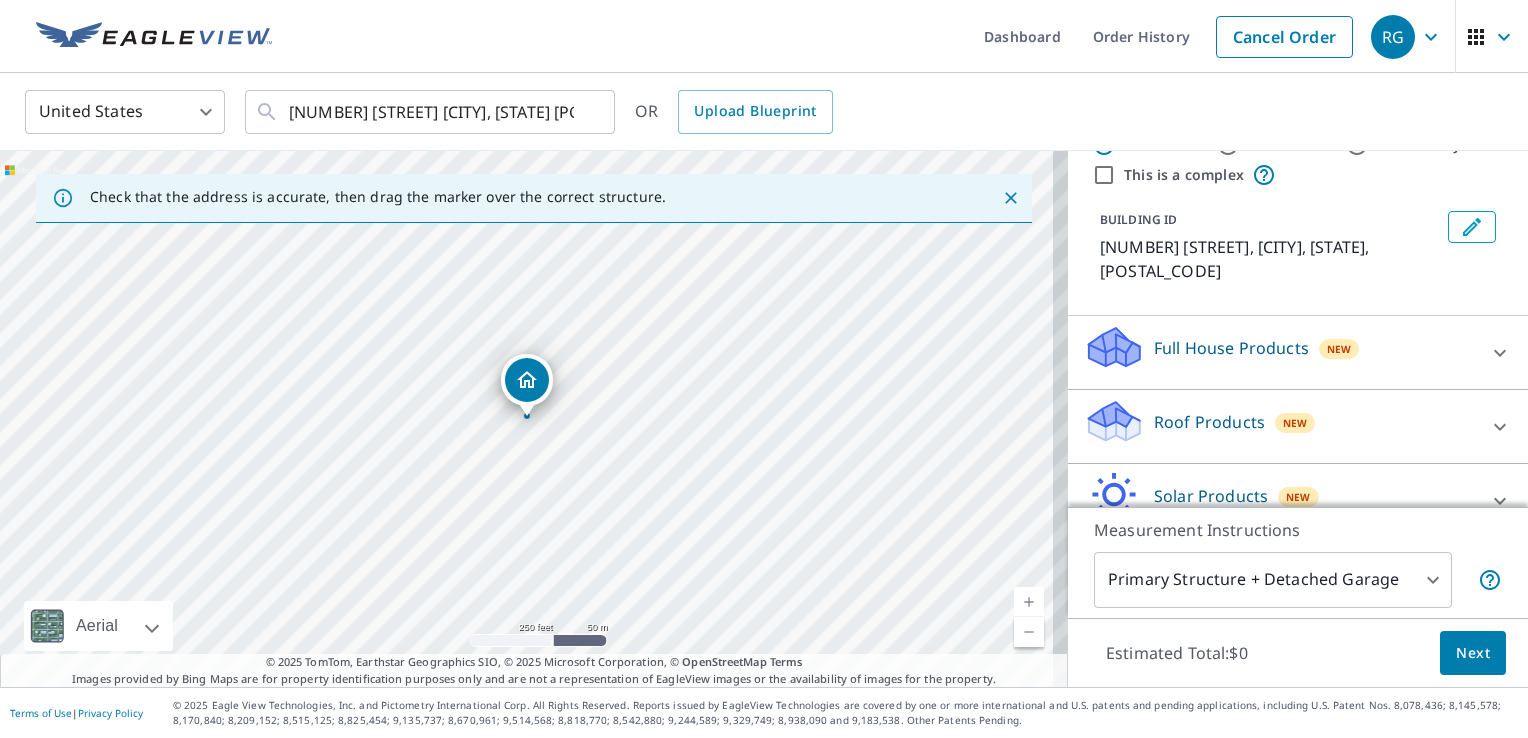 scroll, scrollTop: 100, scrollLeft: 0, axis: vertical 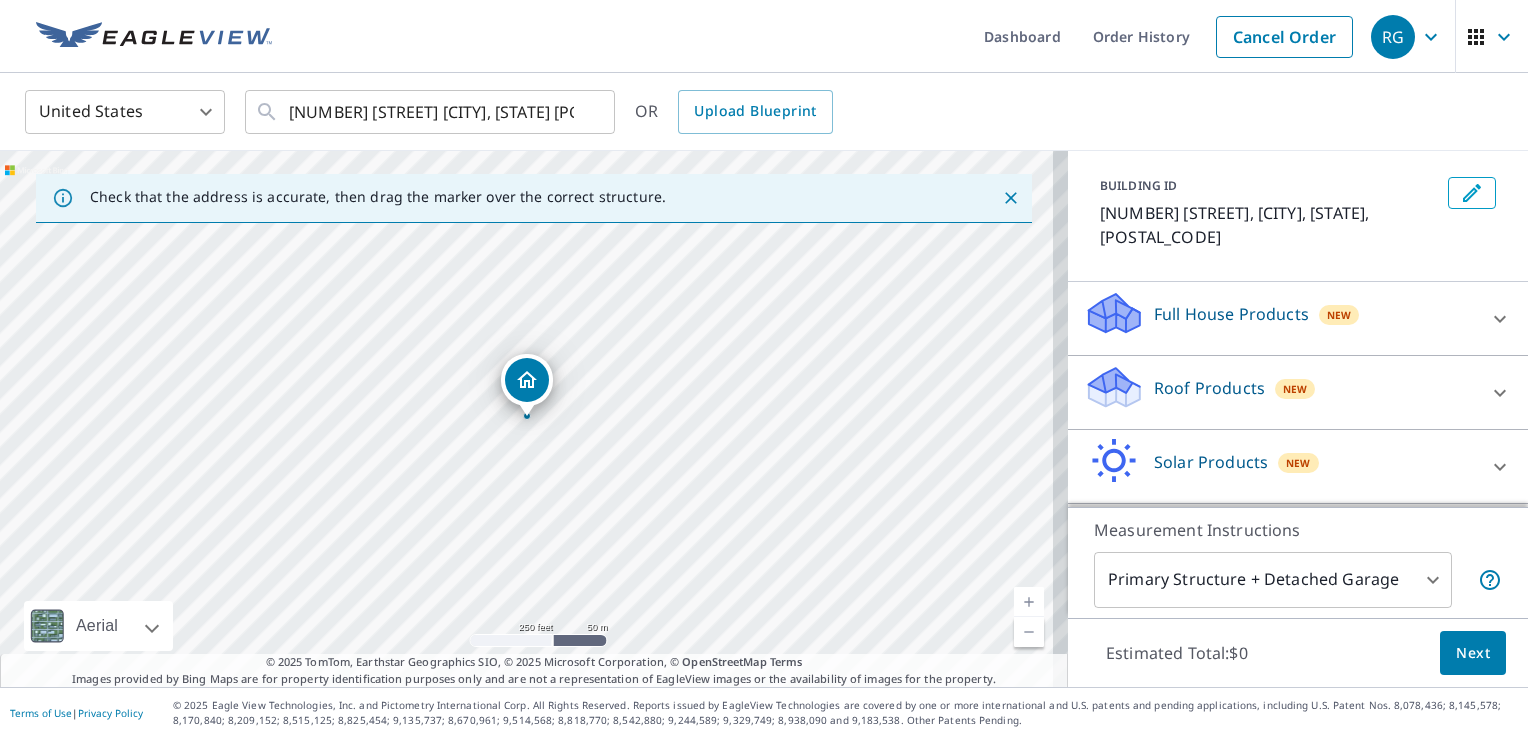click 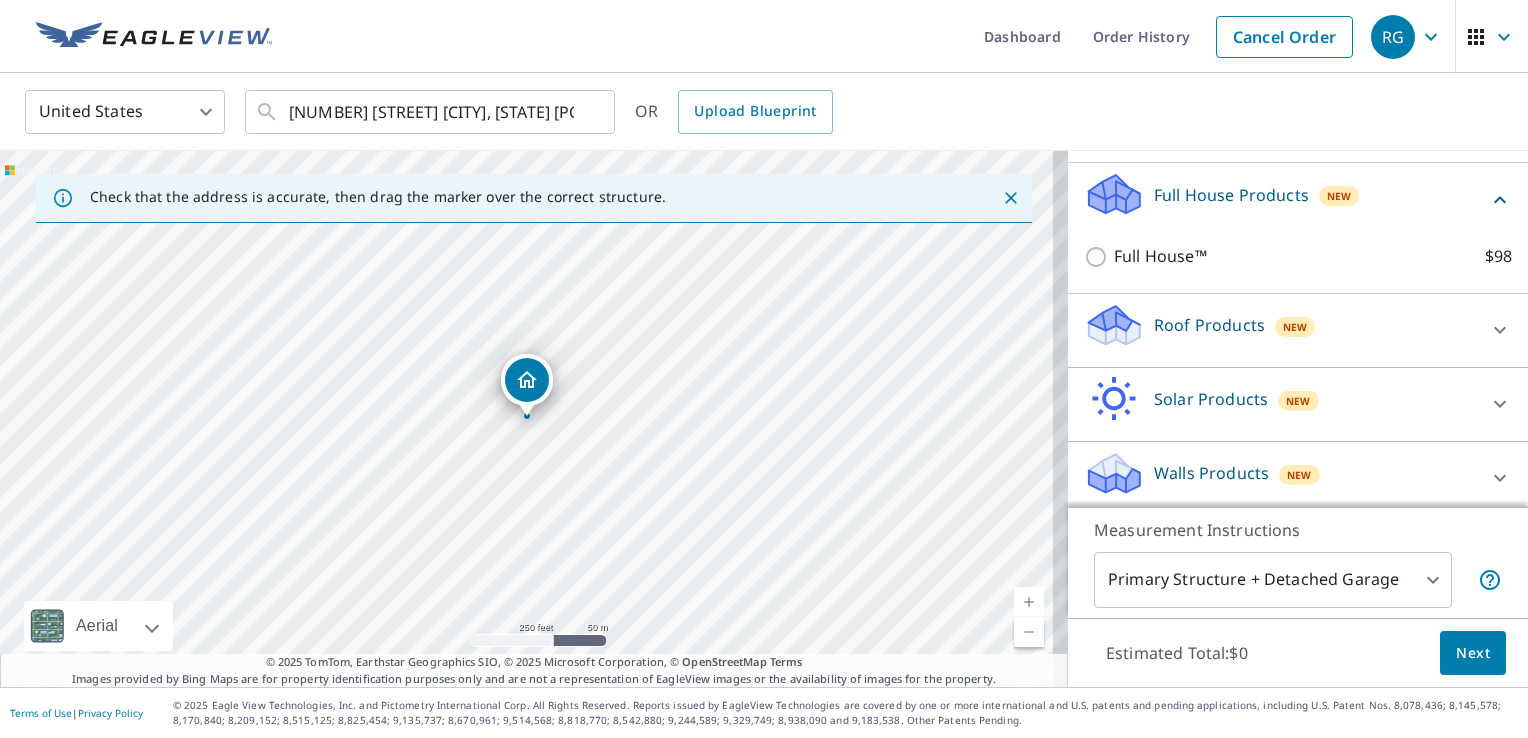 scroll, scrollTop: 225, scrollLeft: 0, axis: vertical 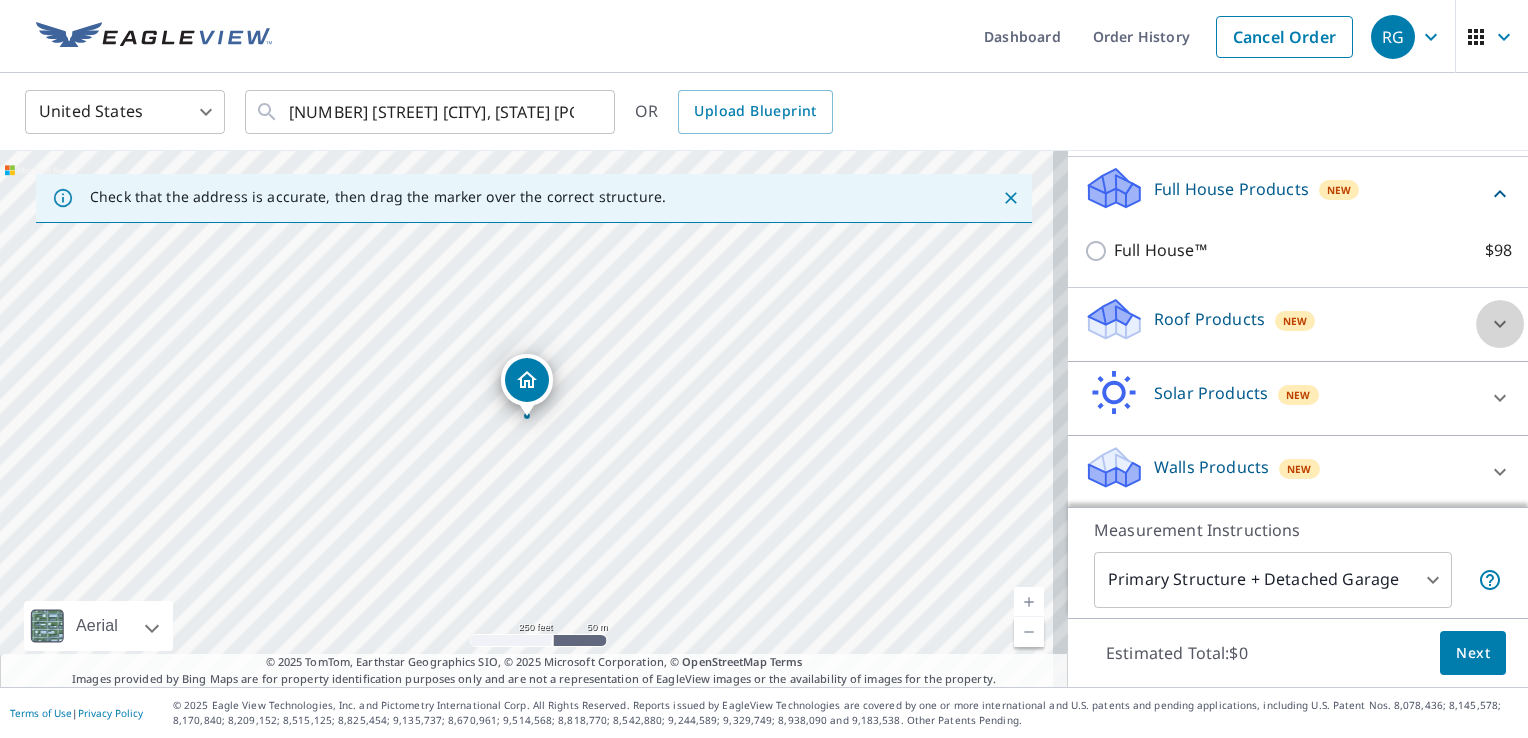 click 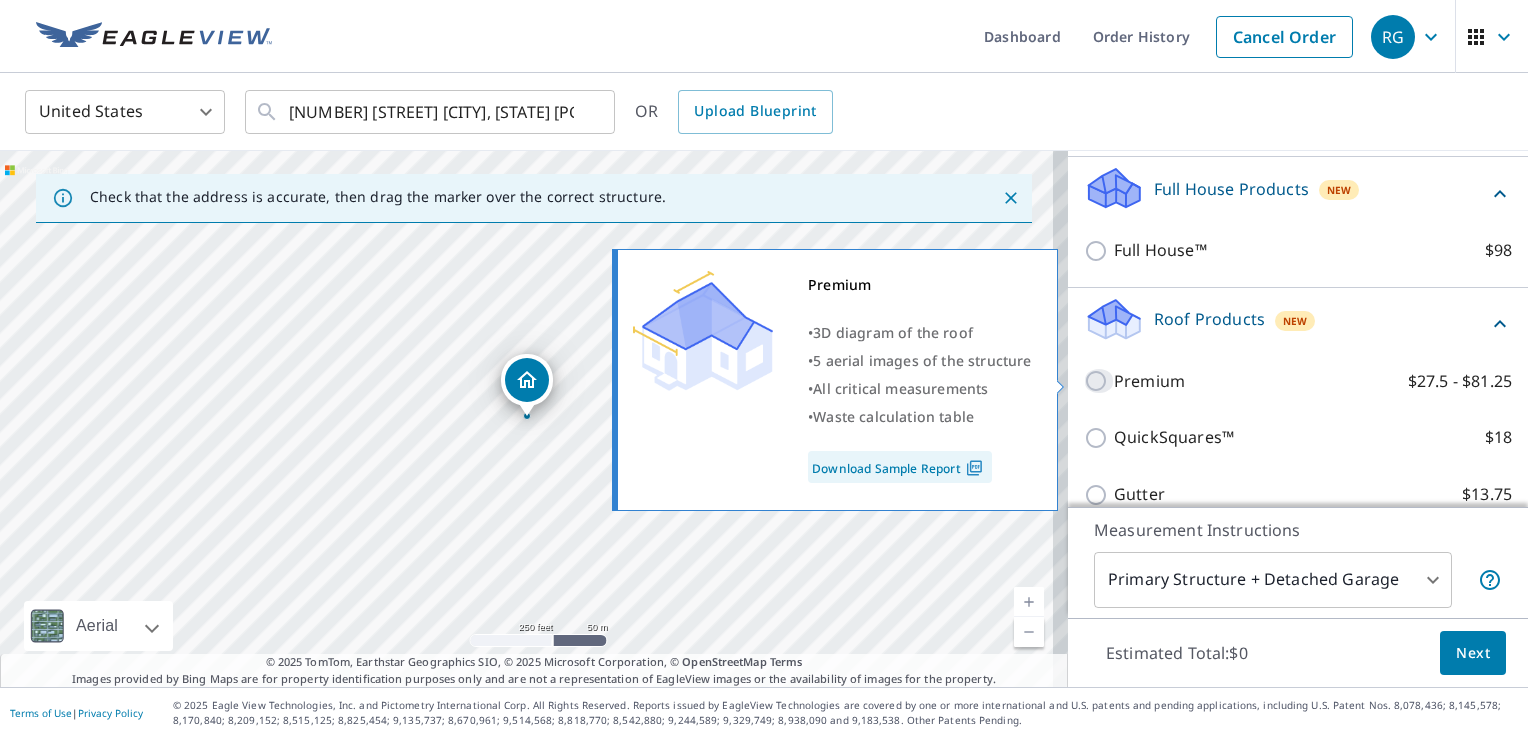click on "Premium $27.5 - $81.25" at bounding box center (1099, 381) 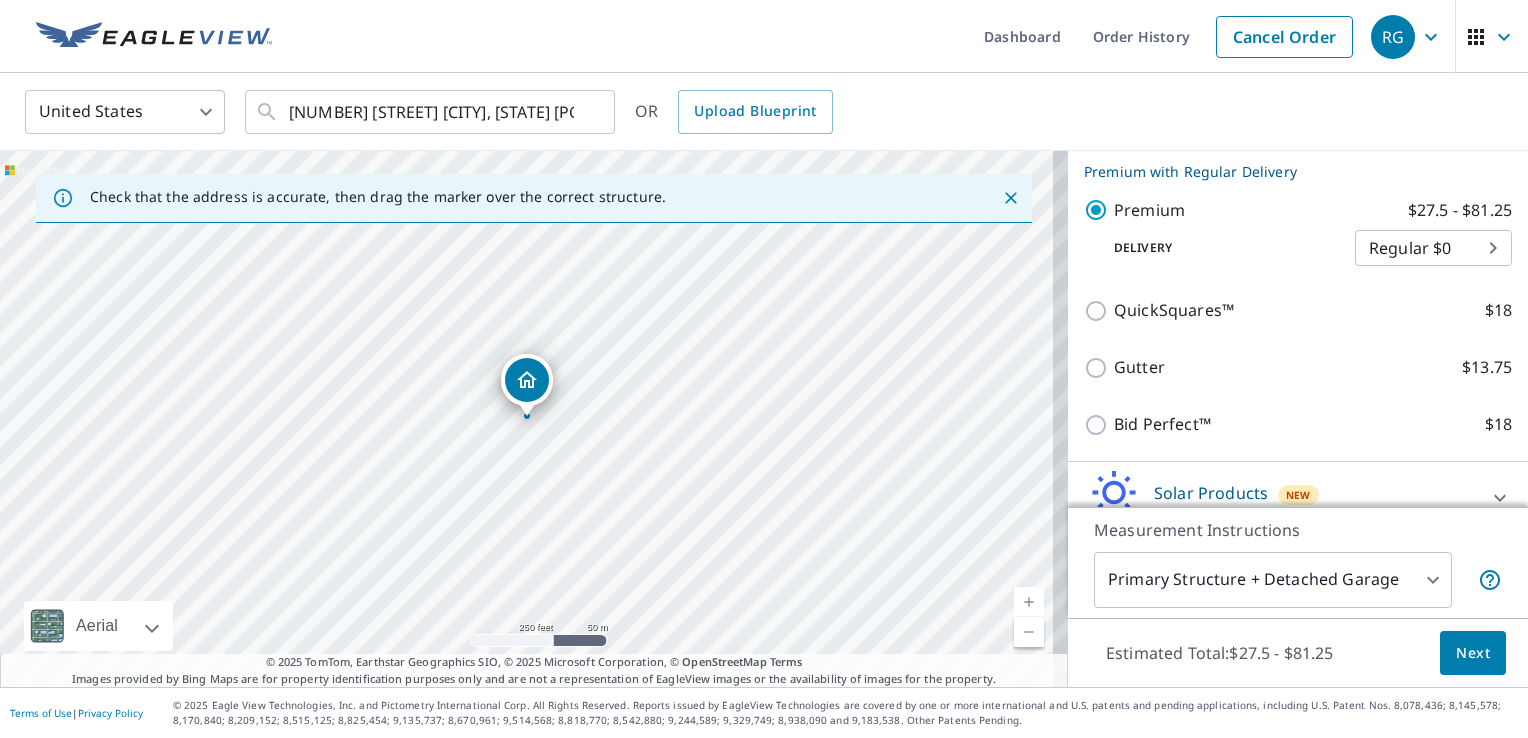 scroll, scrollTop: 425, scrollLeft: 0, axis: vertical 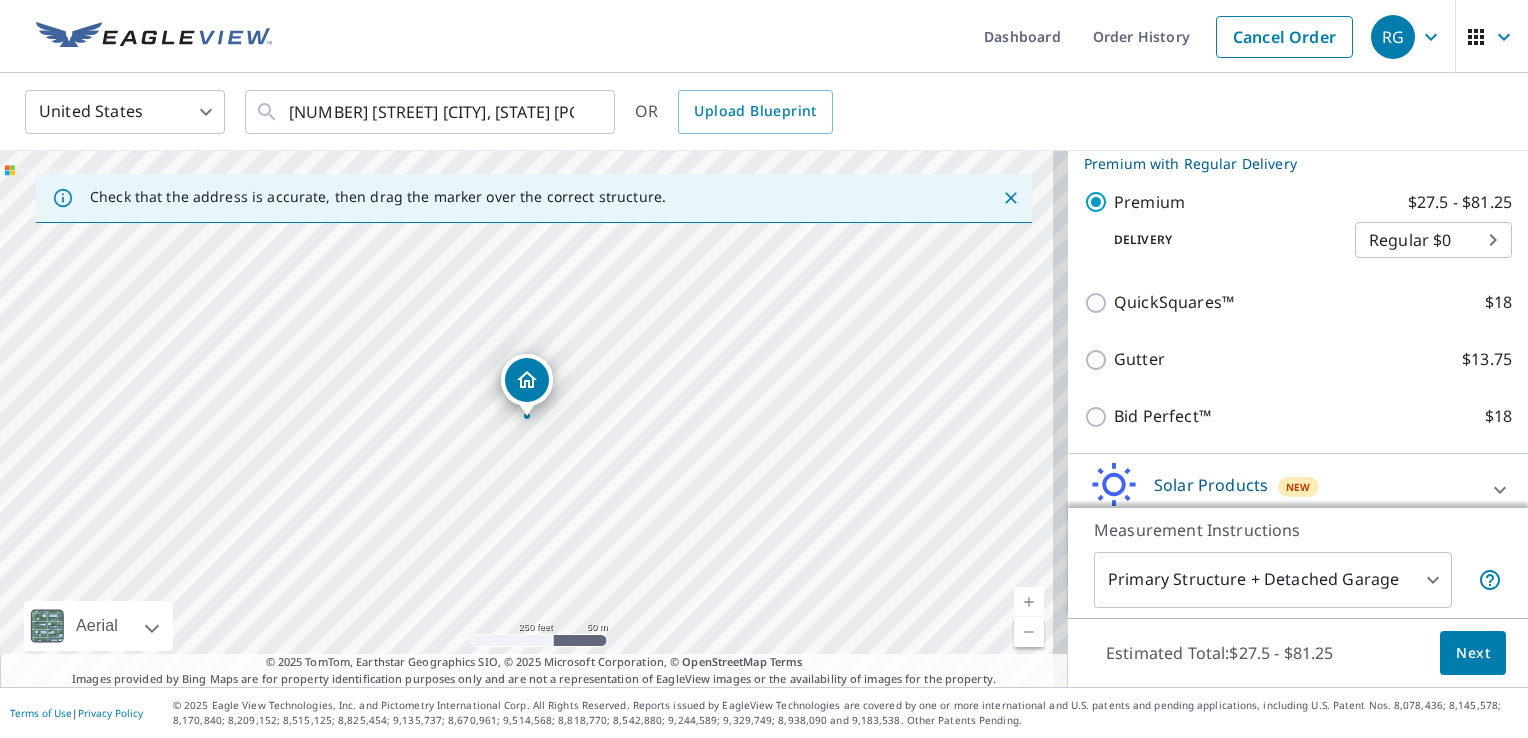 click on "RG RG
Dashboard Order History Cancel Order RG United States US ​ [NUMBER] [STREET] [CITY], [STATE] [POSTAL_CODE] ​ OR Upload Blueprint Check that the address is accurate, then drag the marker over the correct structure. [NUMBER] [STREET] [CITY], [STATE] [POSTAL_CODE] Aerial Road A standard road map Aerial A detailed look from above Labels Labels 250 feet 50 m © 2025 TomTom, © Vexcel Imaging, © 2025 Microsoft Corporation,  © OpenStreetMap Terms © 2025 TomTom, Earthstar Geographics SIO, © 2025 Microsoft Corporation, ©   OpenStreetMap   Terms Images provided by Bing Maps are for property identification purposes only and are not a representation of EagleView images or the availability of images for the property. PROPERTY TYPE Residential Commercial Multi-Family This is a complex BUILDING ID [NUMBER] [STREET], [CITY], [STATE], [POSTAL_CODE] Full House Products New Full House™ $98 Roof Products New Premium with Regular Delivery Premium $27.5 - $81.25 Delivery Regular $0 8 ​ QuickSquares™ $18 Gutter $13.75 1" at bounding box center [764, 369] 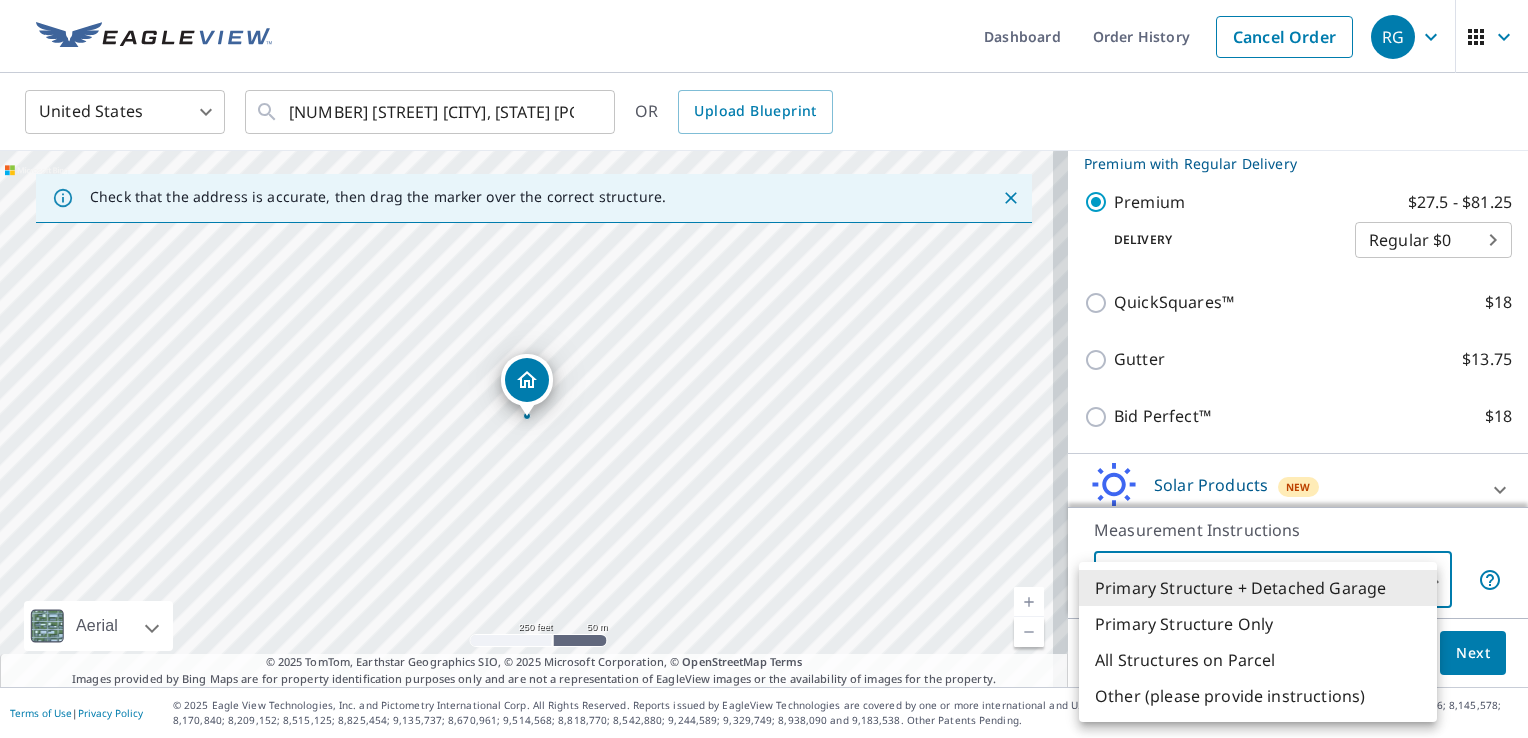 click on "Primary Structure Only" at bounding box center [1258, 624] 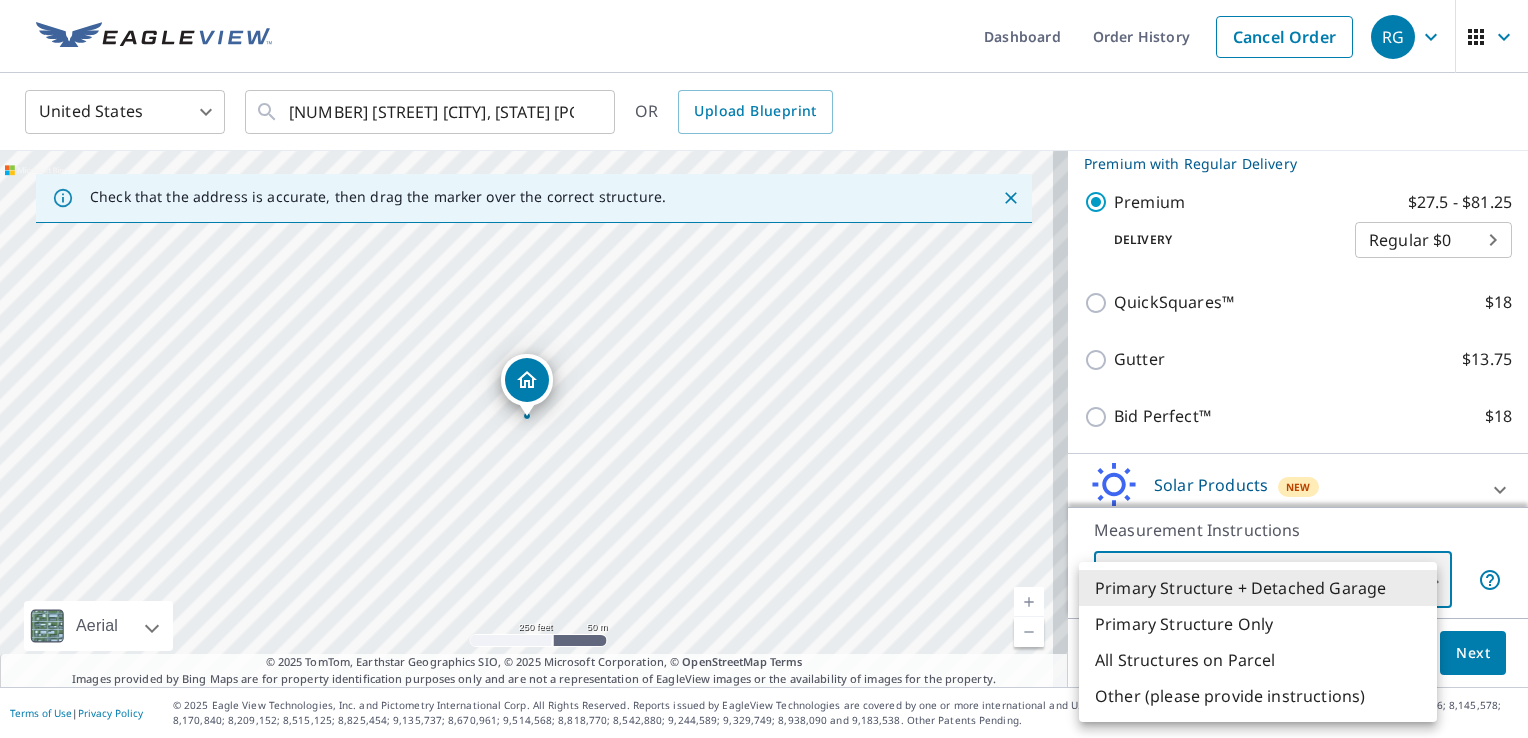 type on "2" 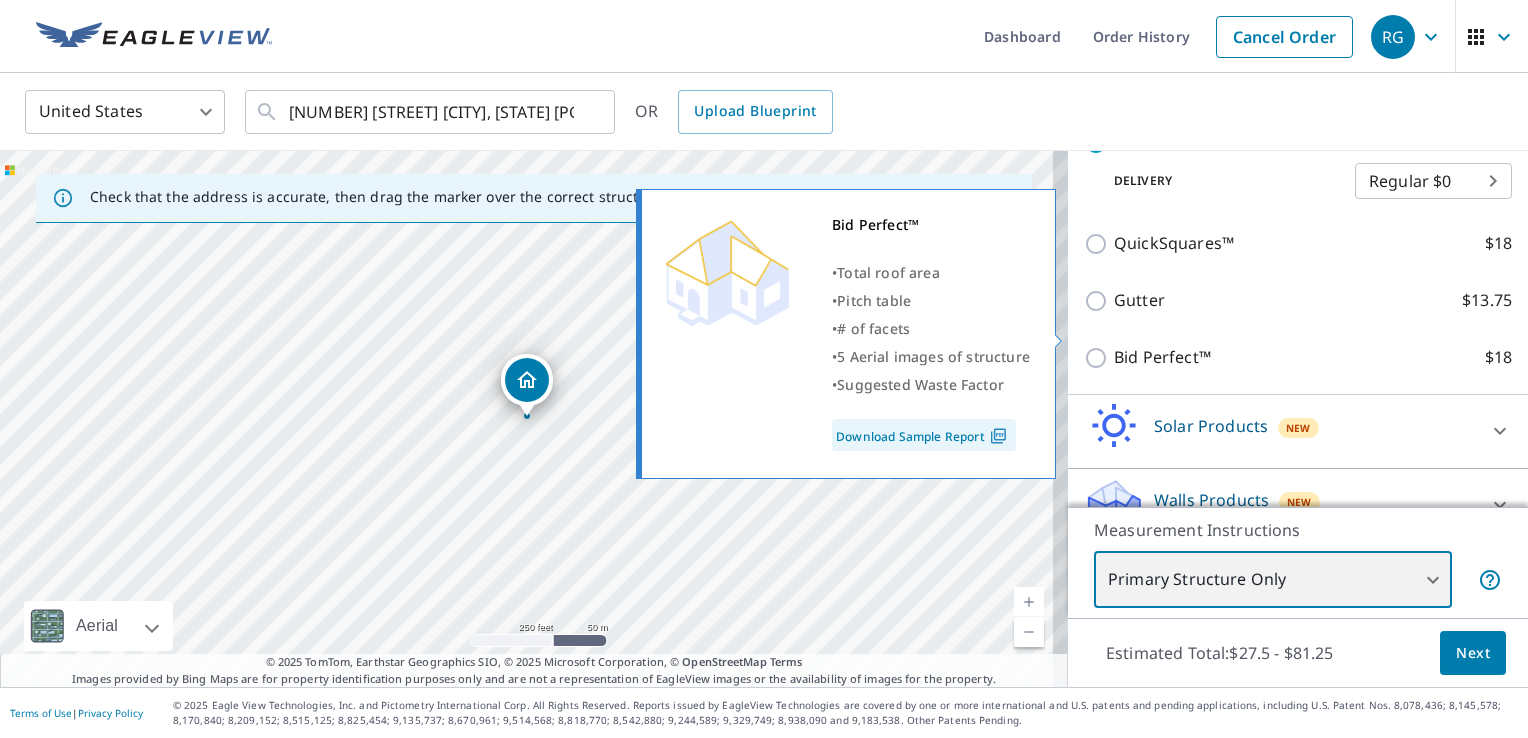 scroll, scrollTop: 516, scrollLeft: 0, axis: vertical 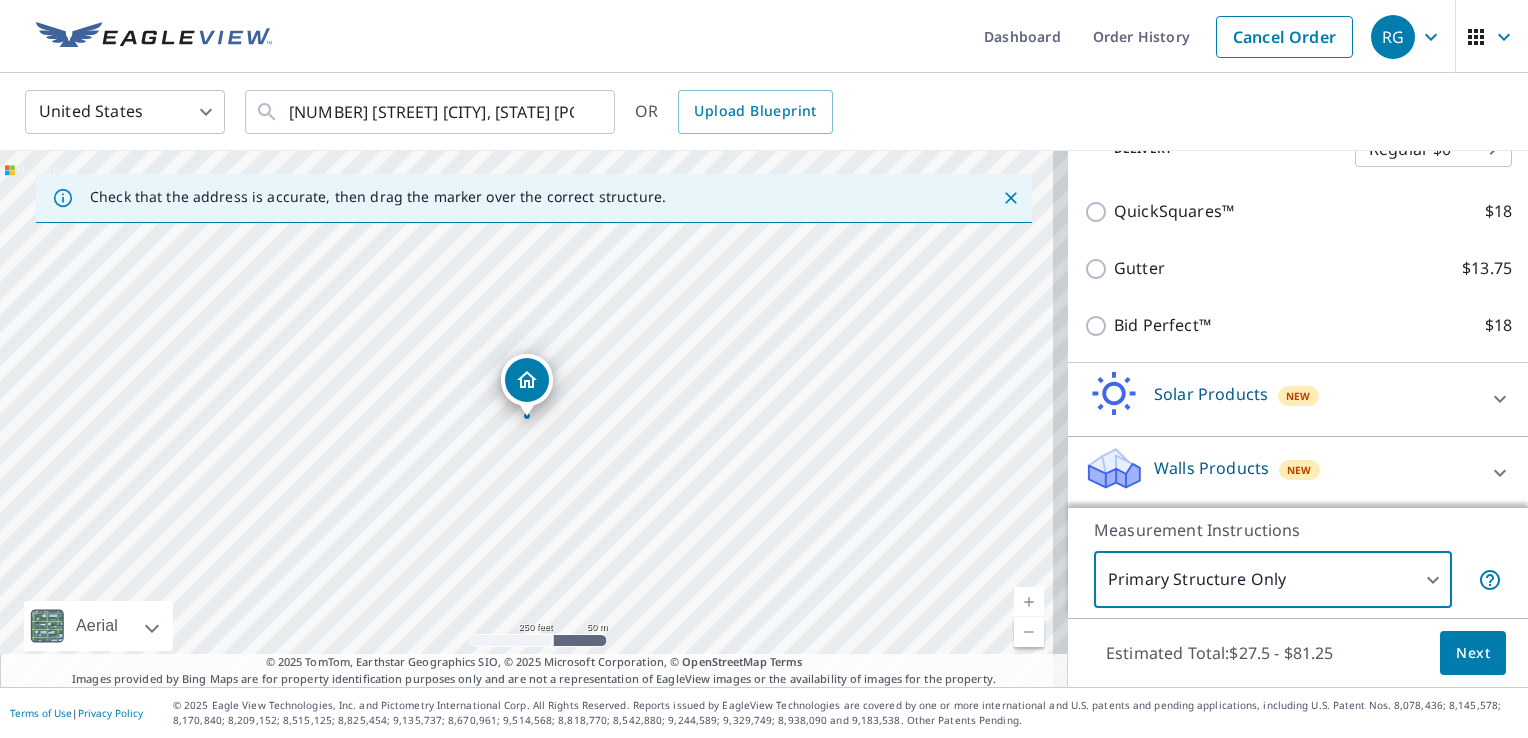 click on "Walls Products New" at bounding box center (1280, 473) 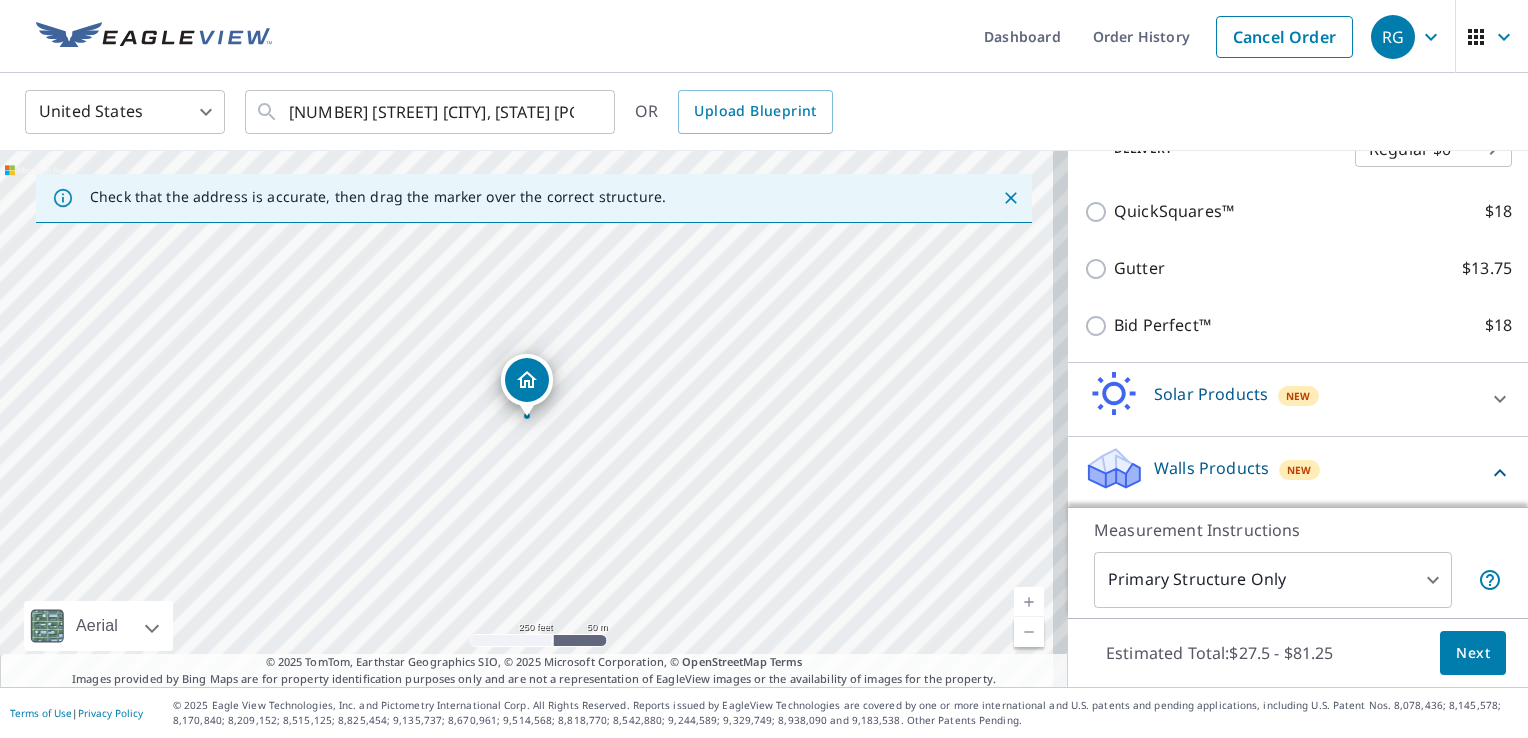 scroll, scrollTop: 629, scrollLeft: 0, axis: vertical 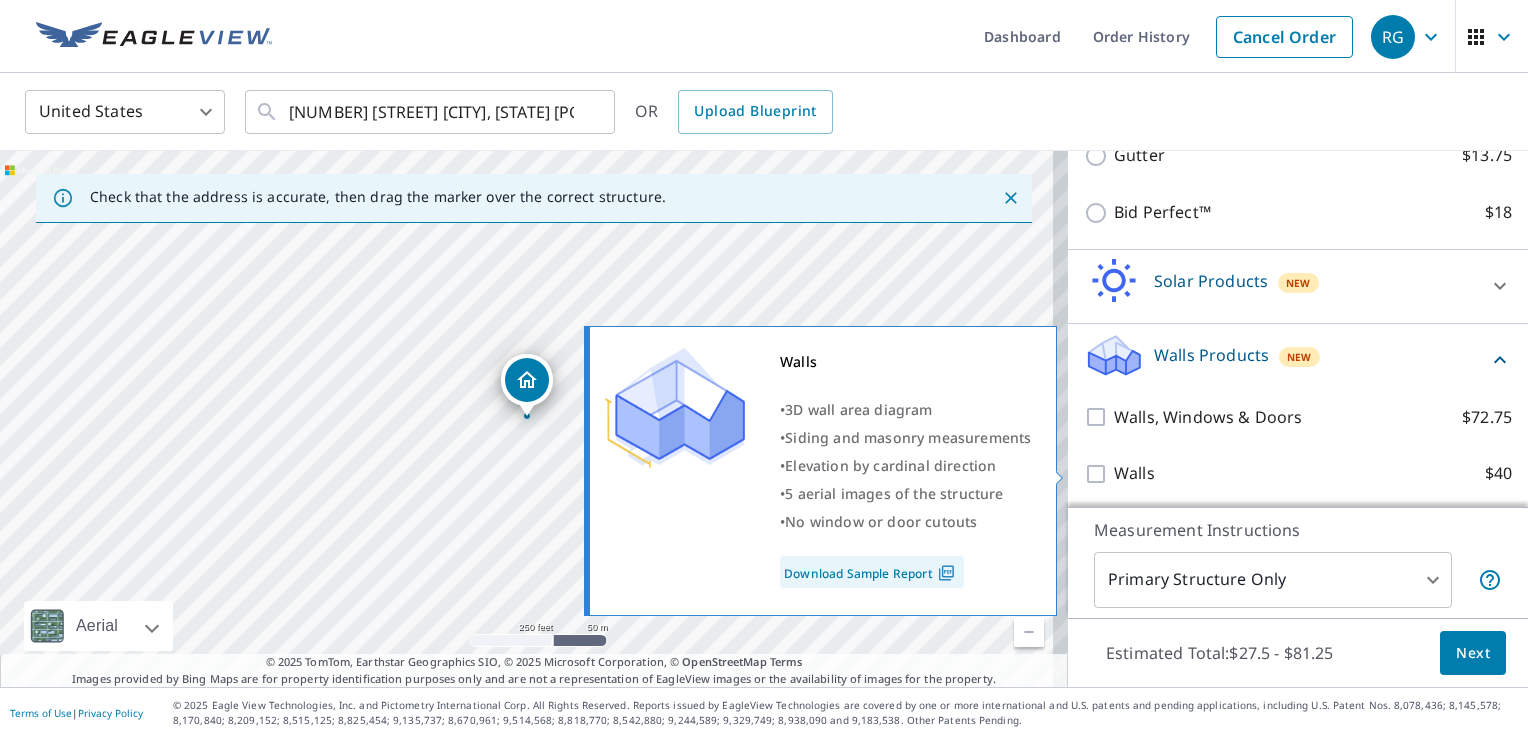 click on "Walls $40" at bounding box center [1099, 474] 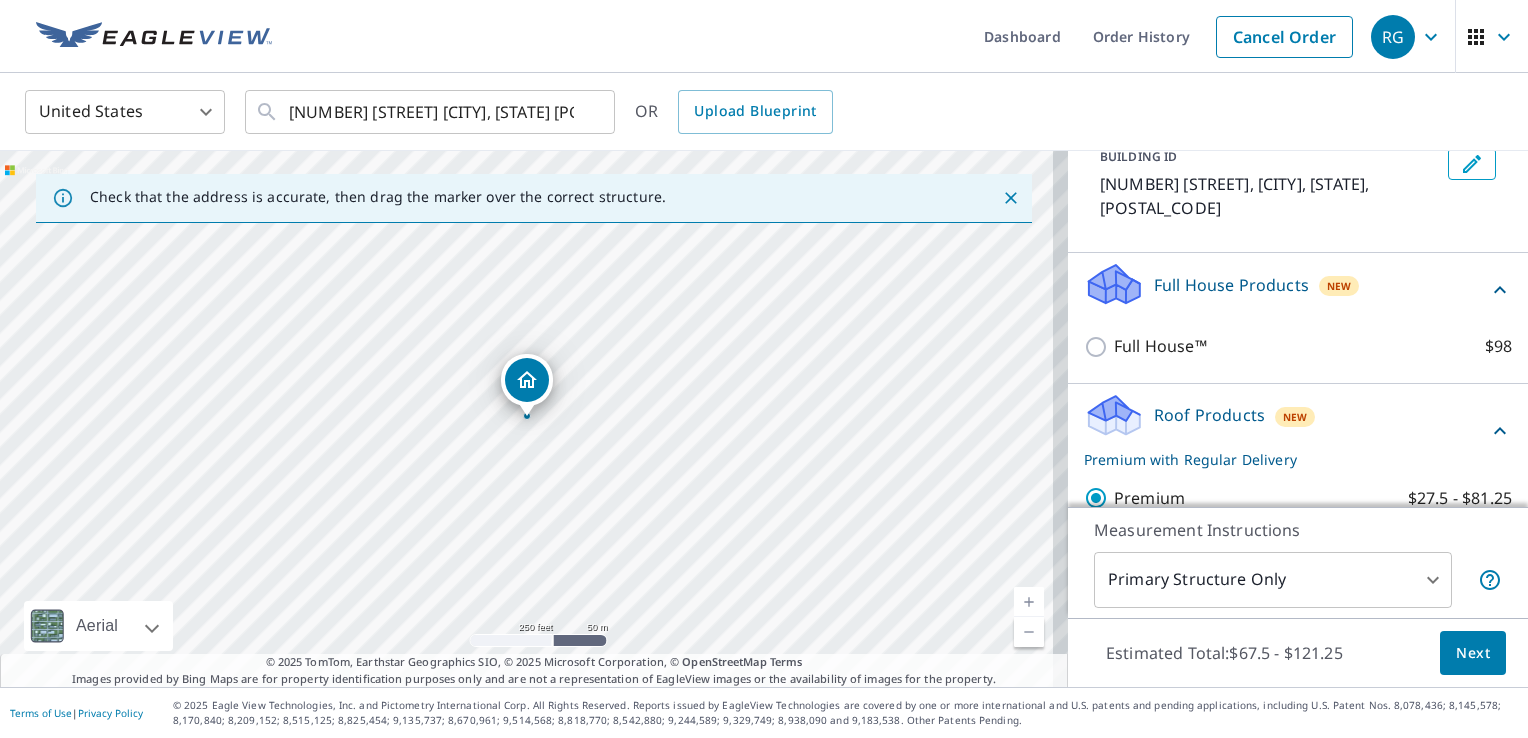 scroll, scrollTop: 429, scrollLeft: 0, axis: vertical 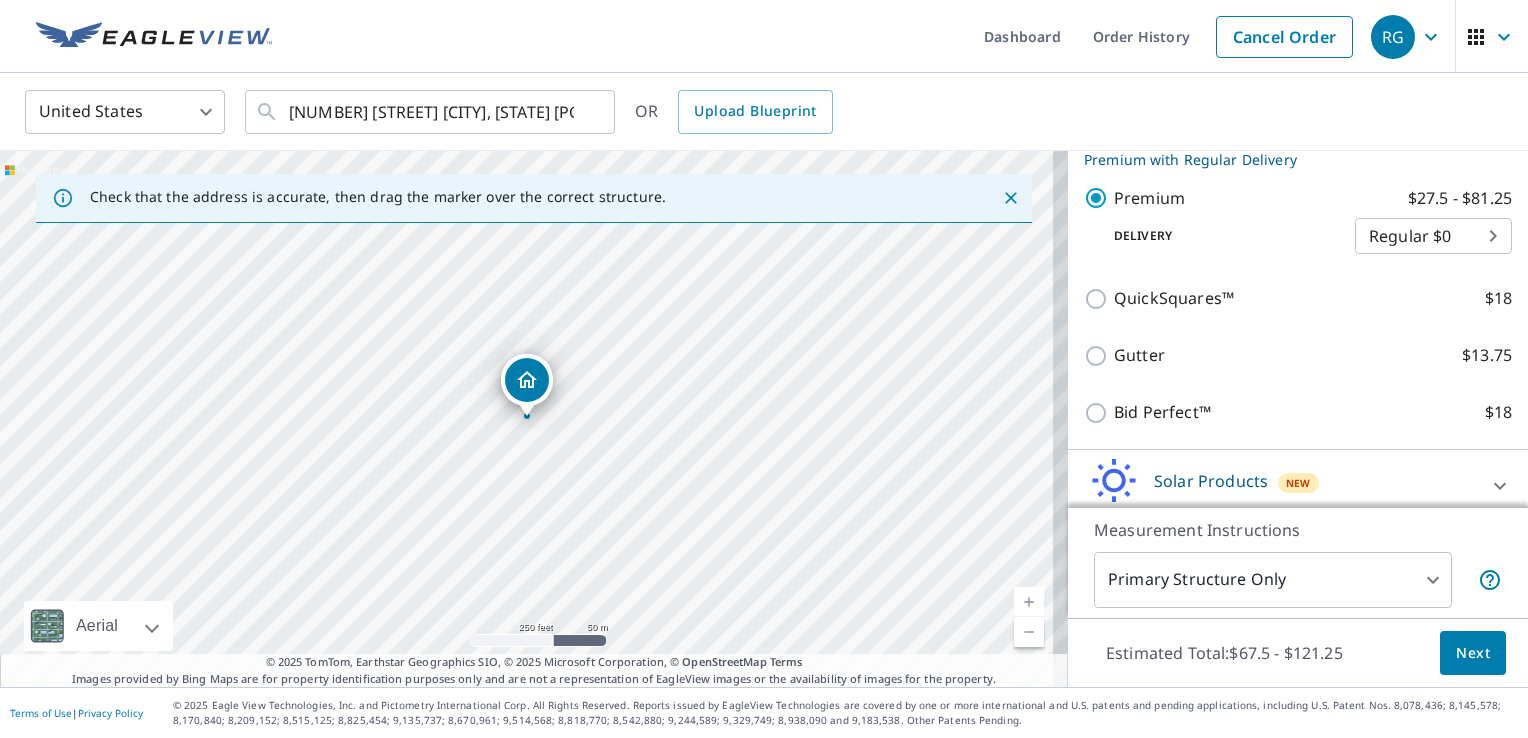 click on "Next" at bounding box center [1473, 653] 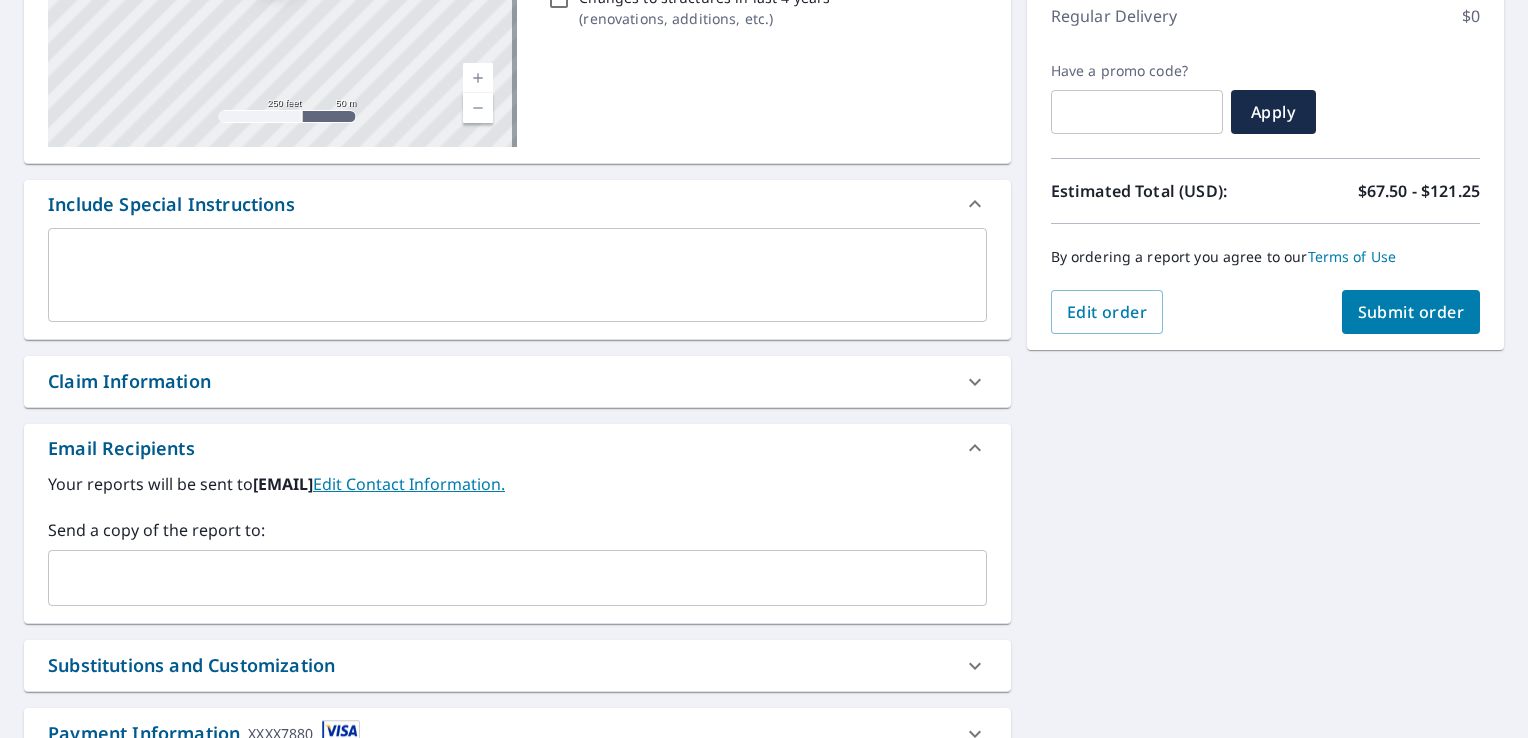 scroll, scrollTop: 400, scrollLeft: 0, axis: vertical 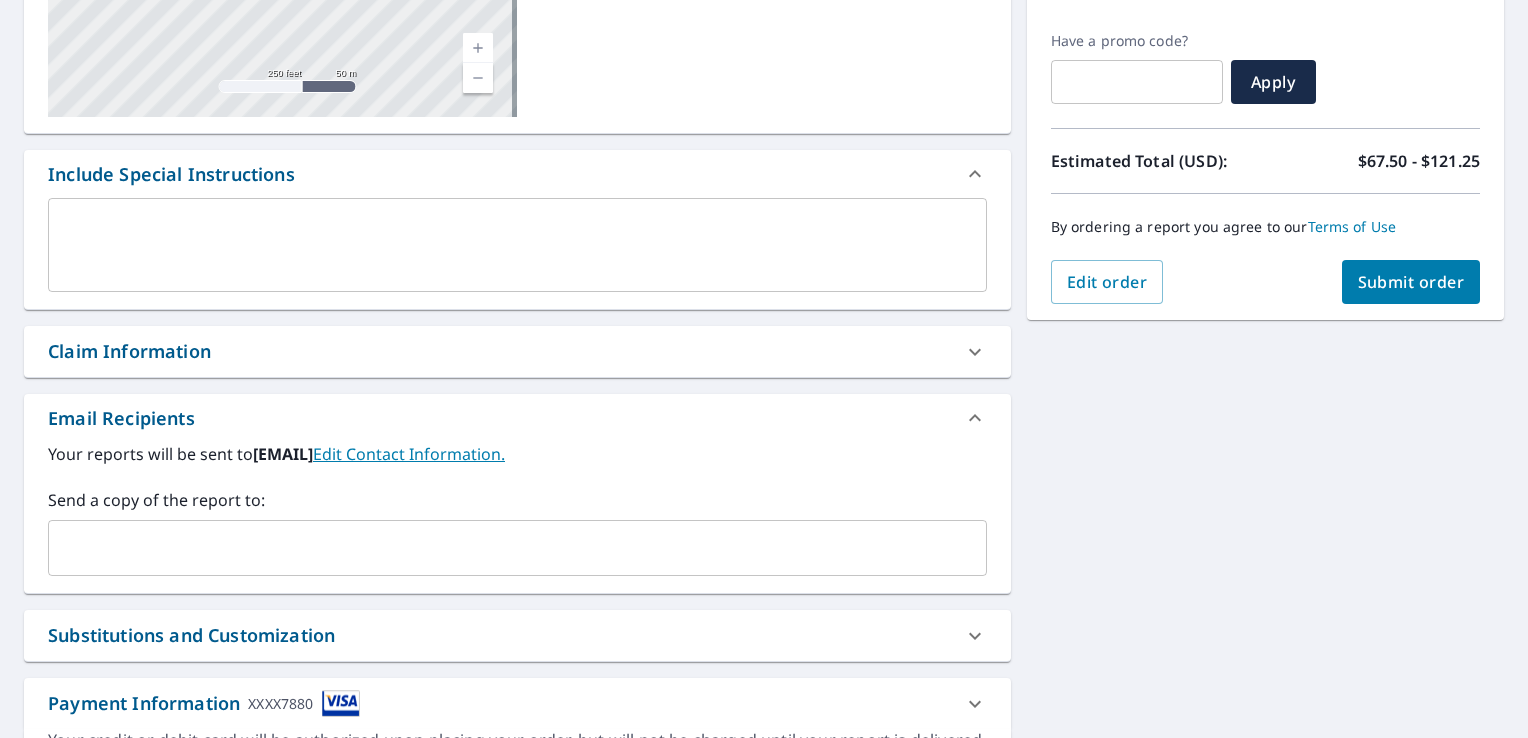 click at bounding box center [502, 548] 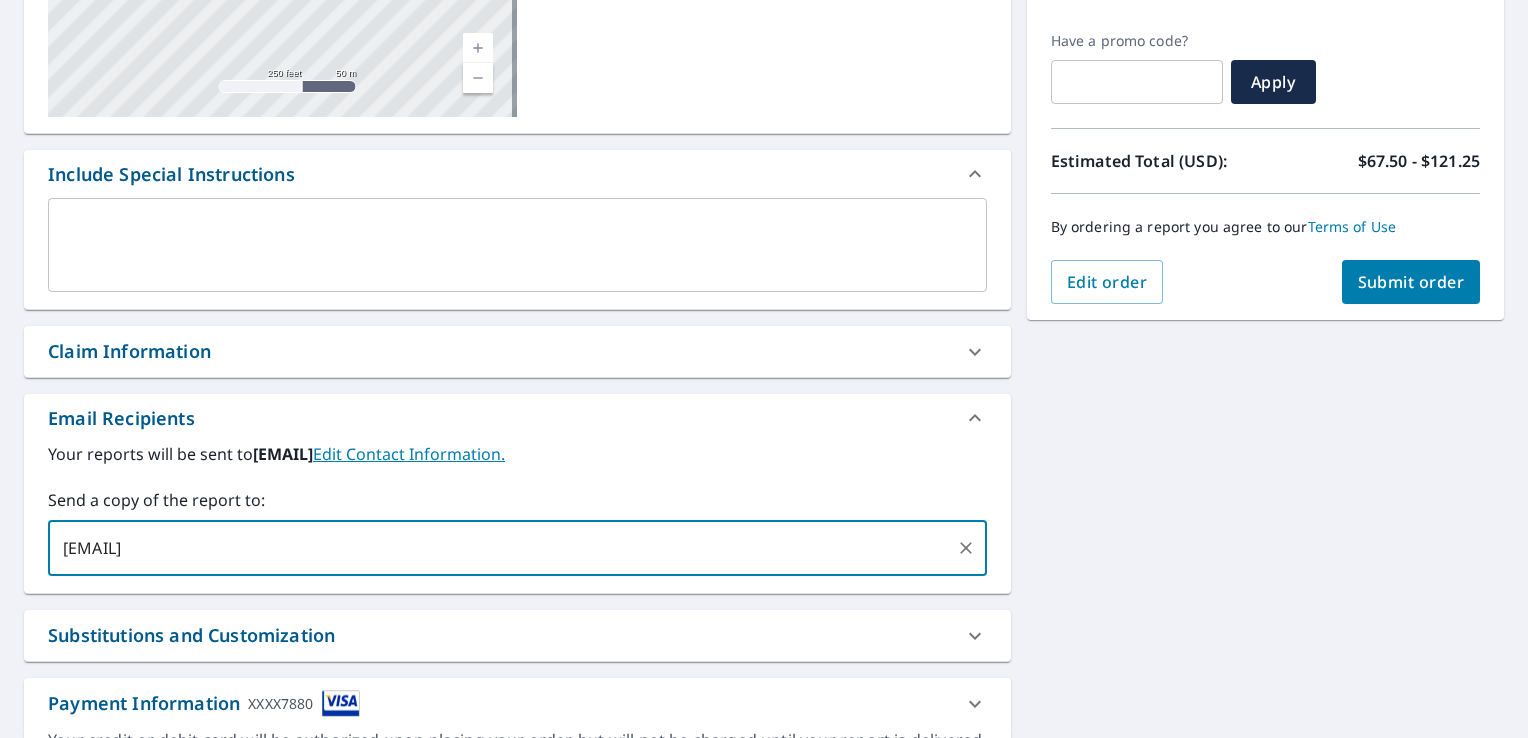 type on "[EMAIL]" 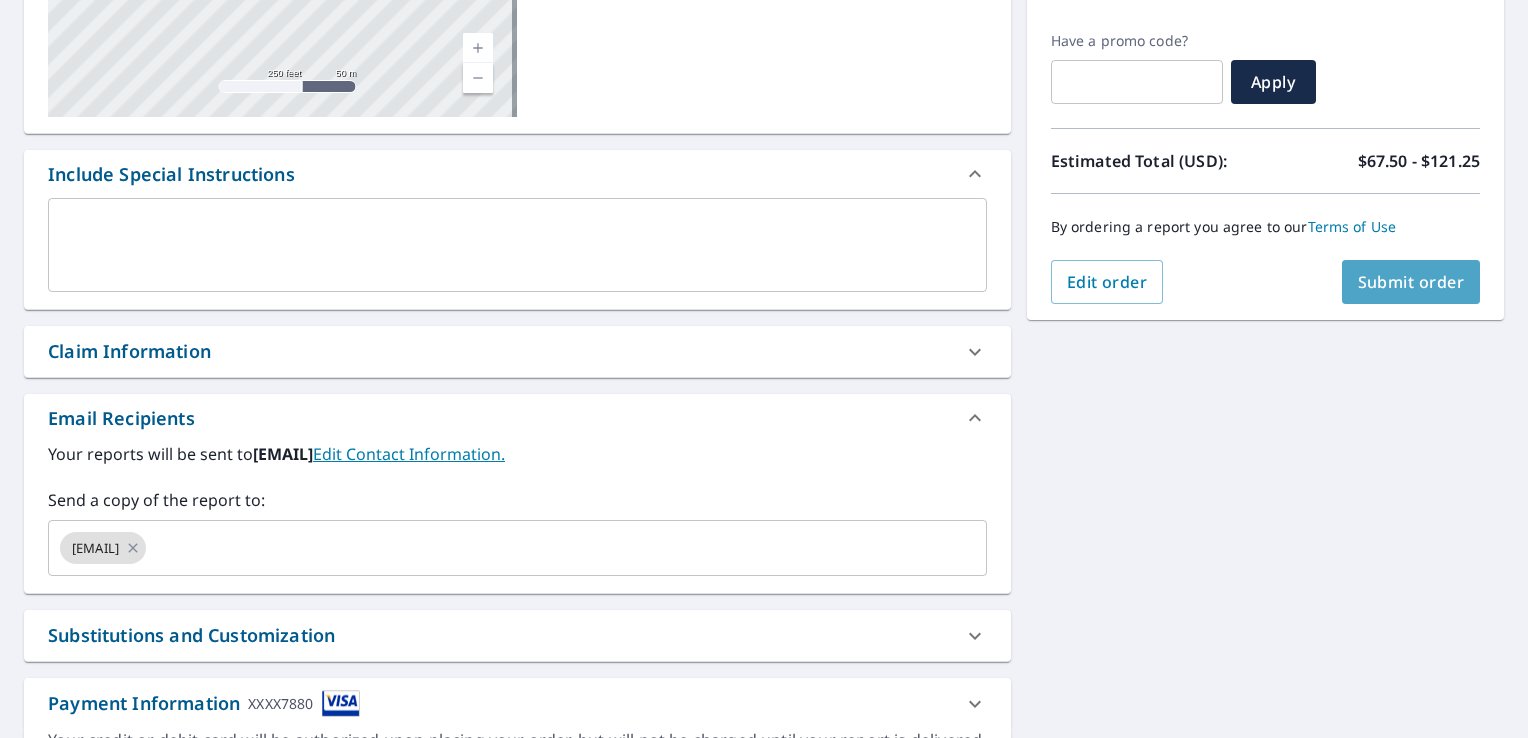click on "Submit order" at bounding box center [1411, 282] 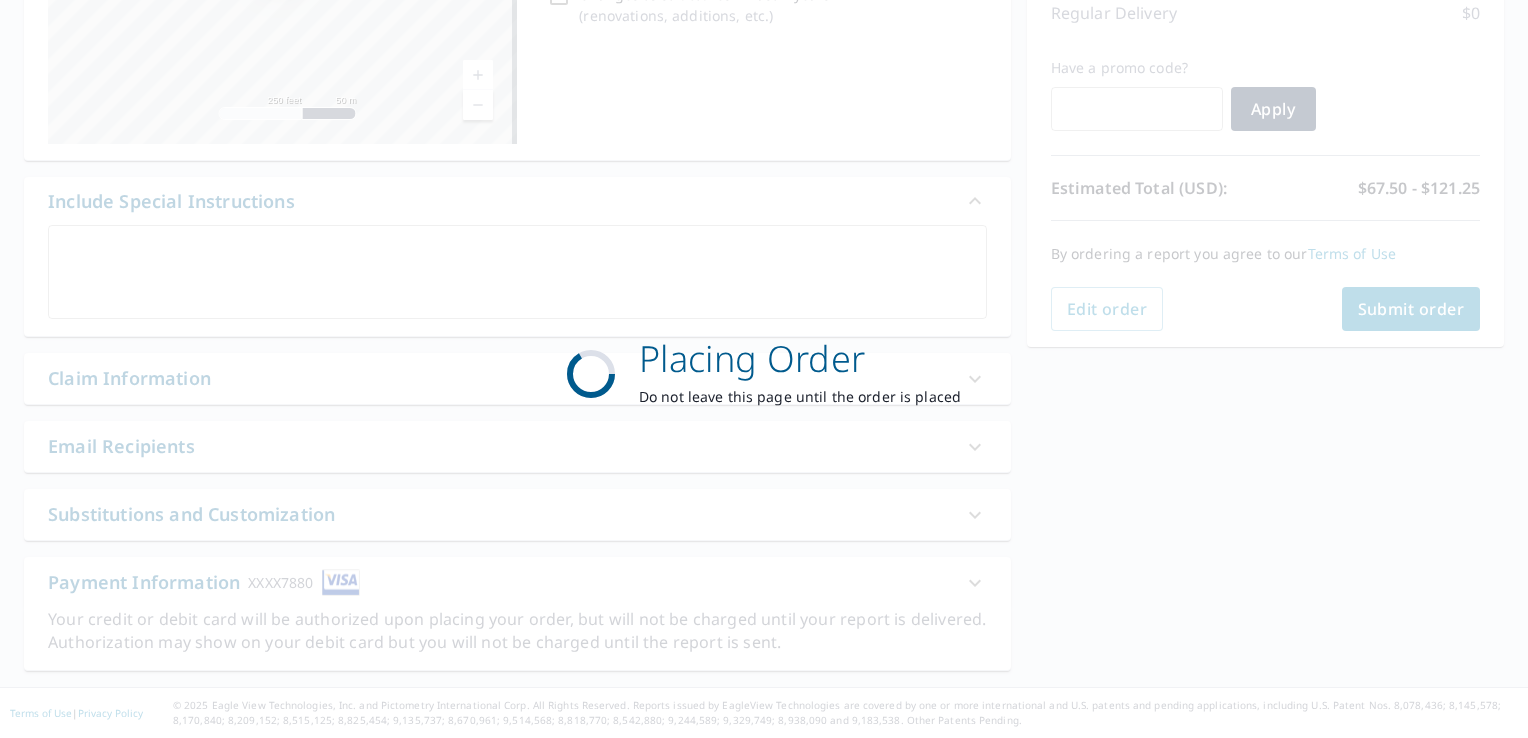 scroll, scrollTop: 371, scrollLeft: 0, axis: vertical 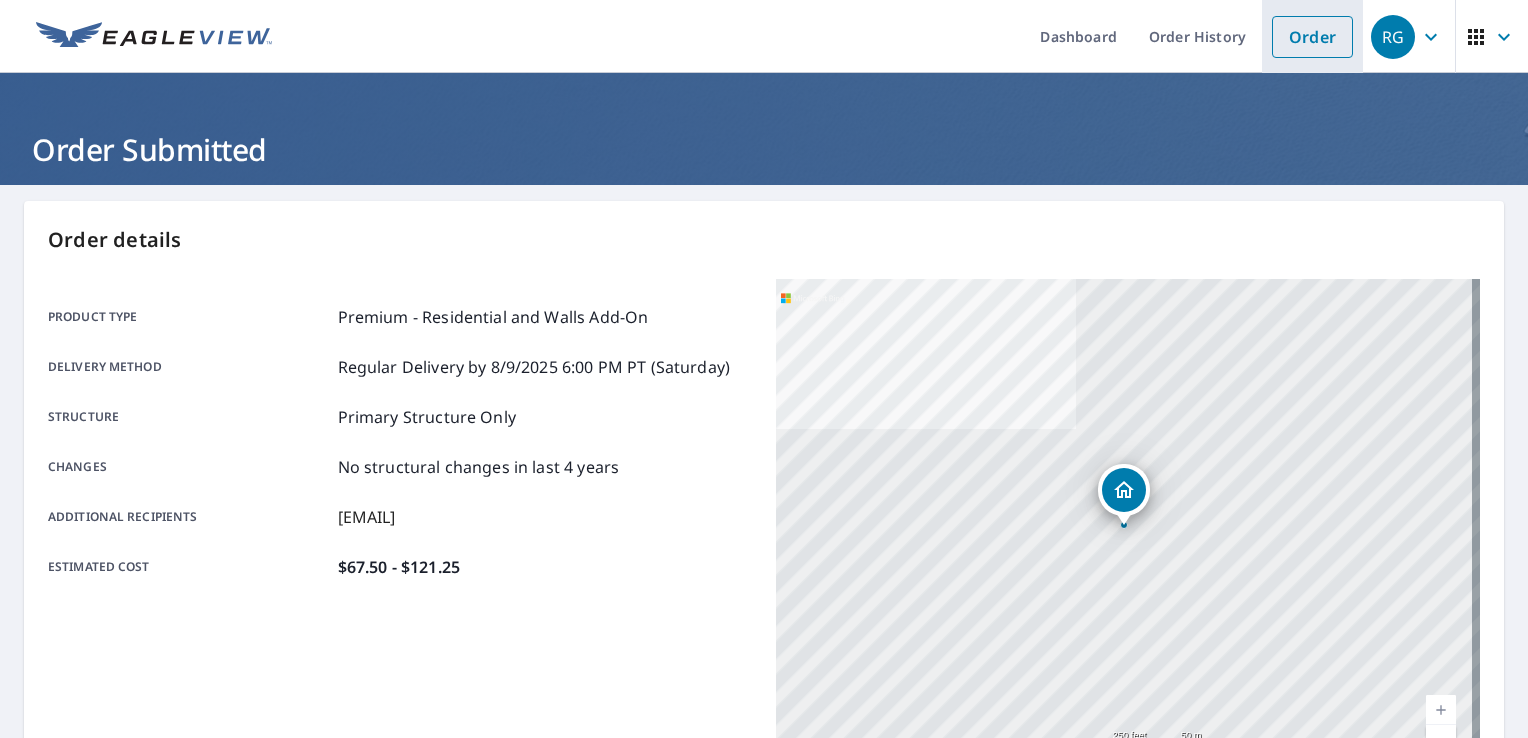 click on "Order" at bounding box center [1312, 37] 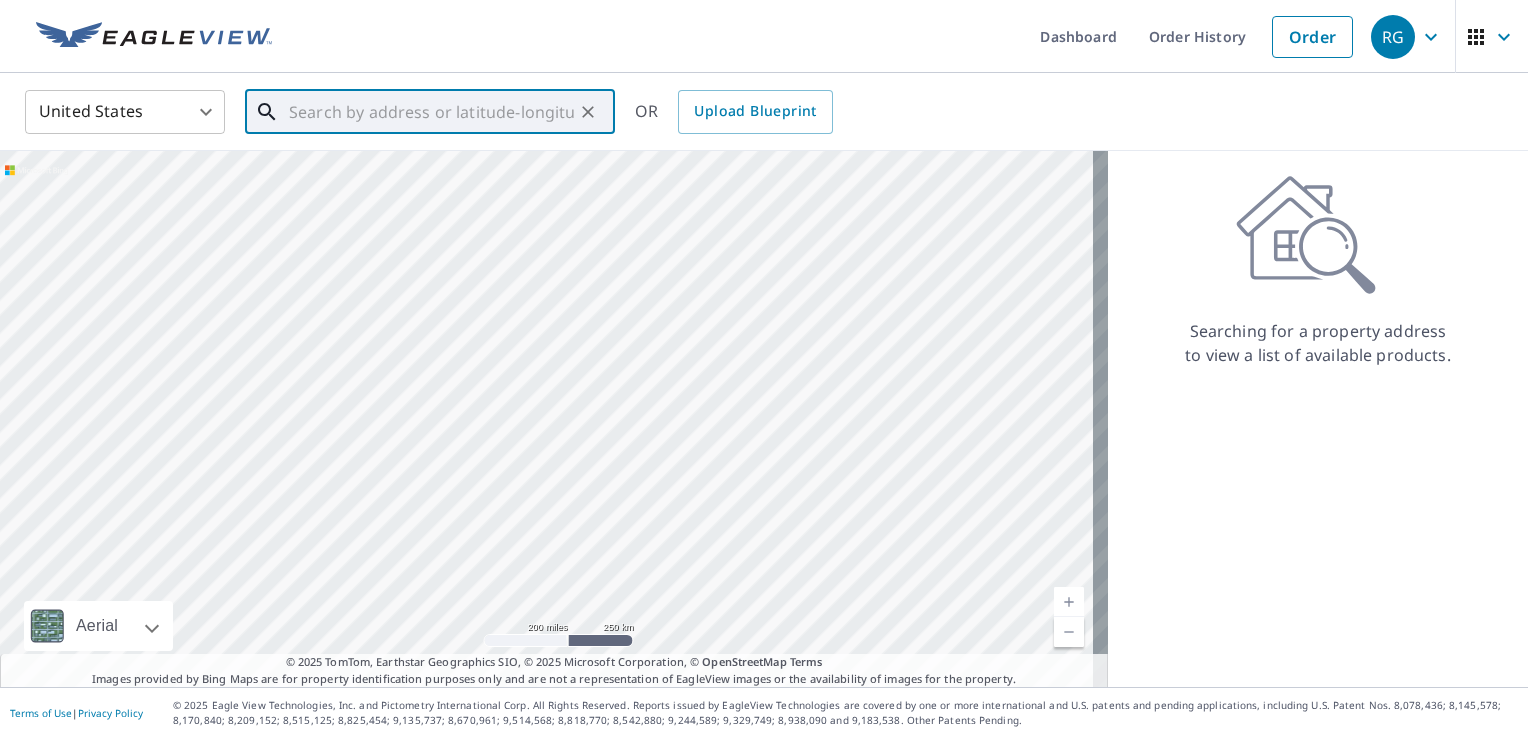 click at bounding box center [431, 112] 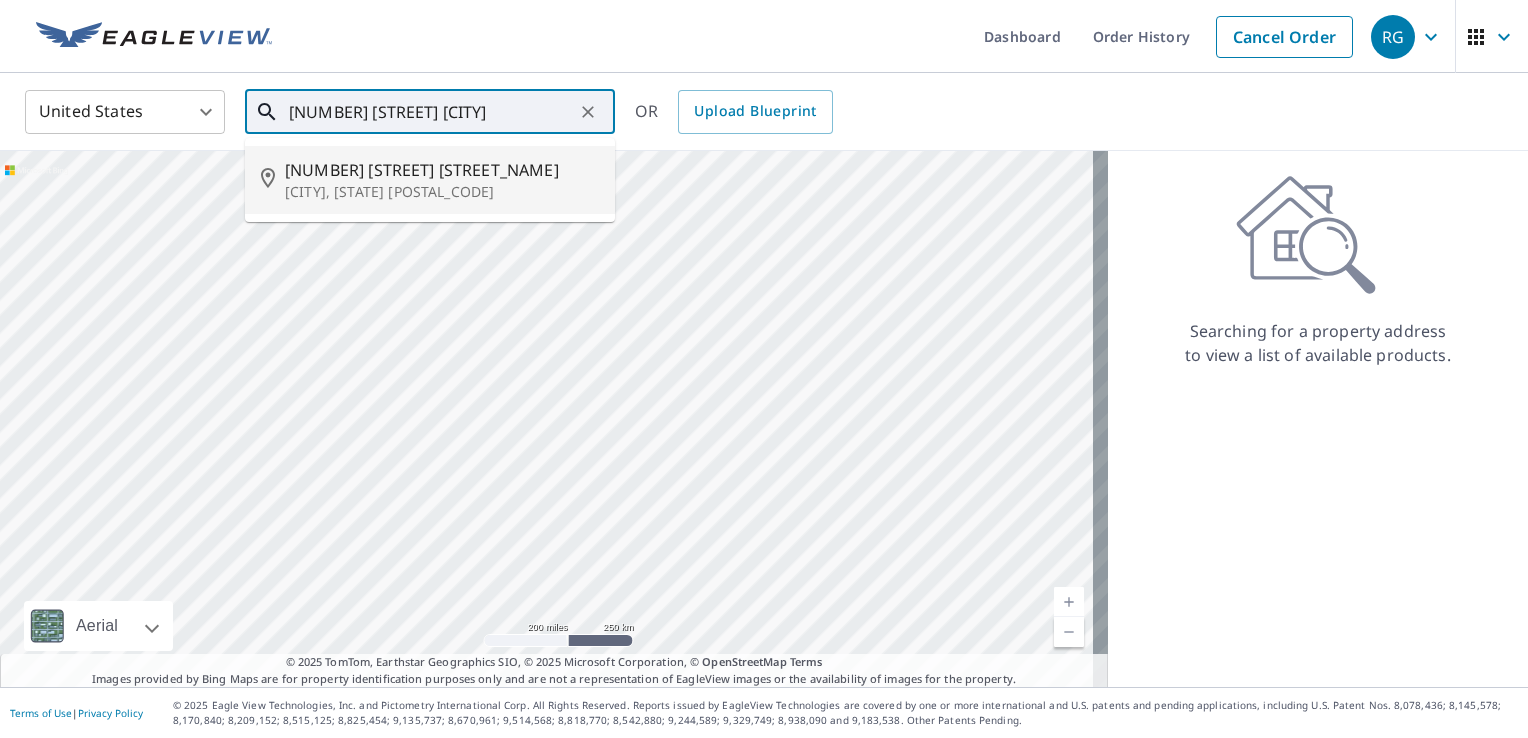 click on "[CITY], [STATE] [POSTAL_CODE]" at bounding box center [442, 192] 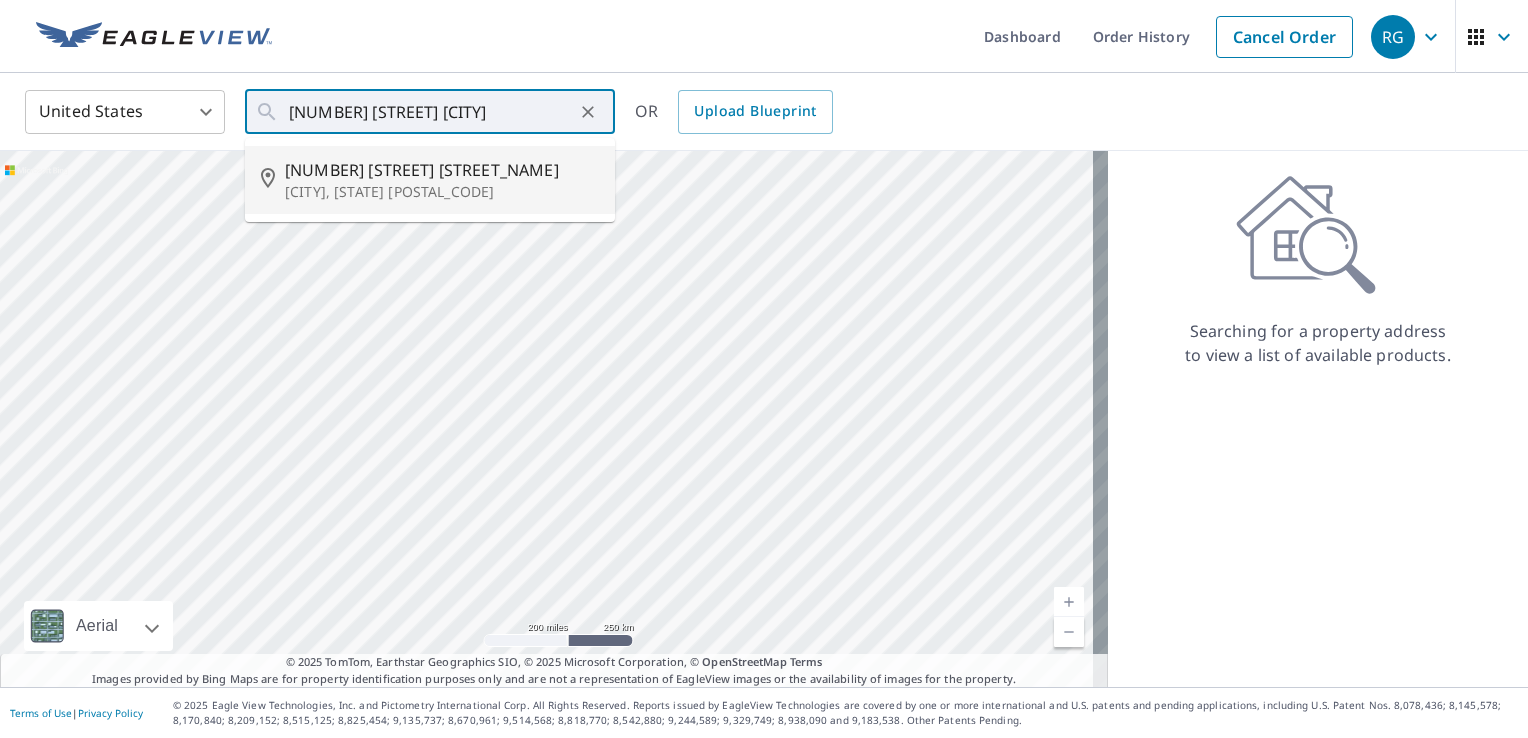 type on "[NUMBER] [STREET] [CITY], [STATE] [POSTAL_CODE]" 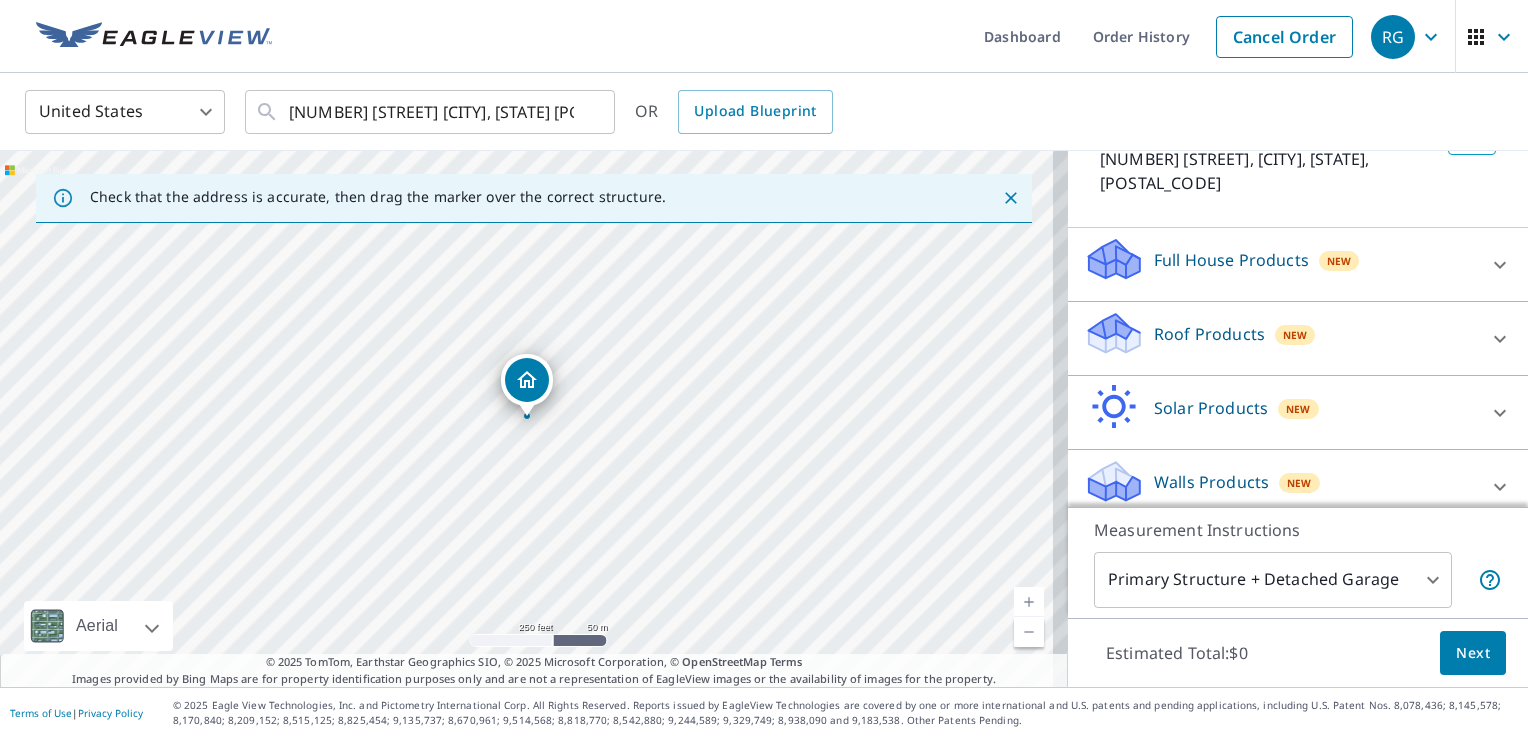 scroll, scrollTop: 169, scrollLeft: 0, axis: vertical 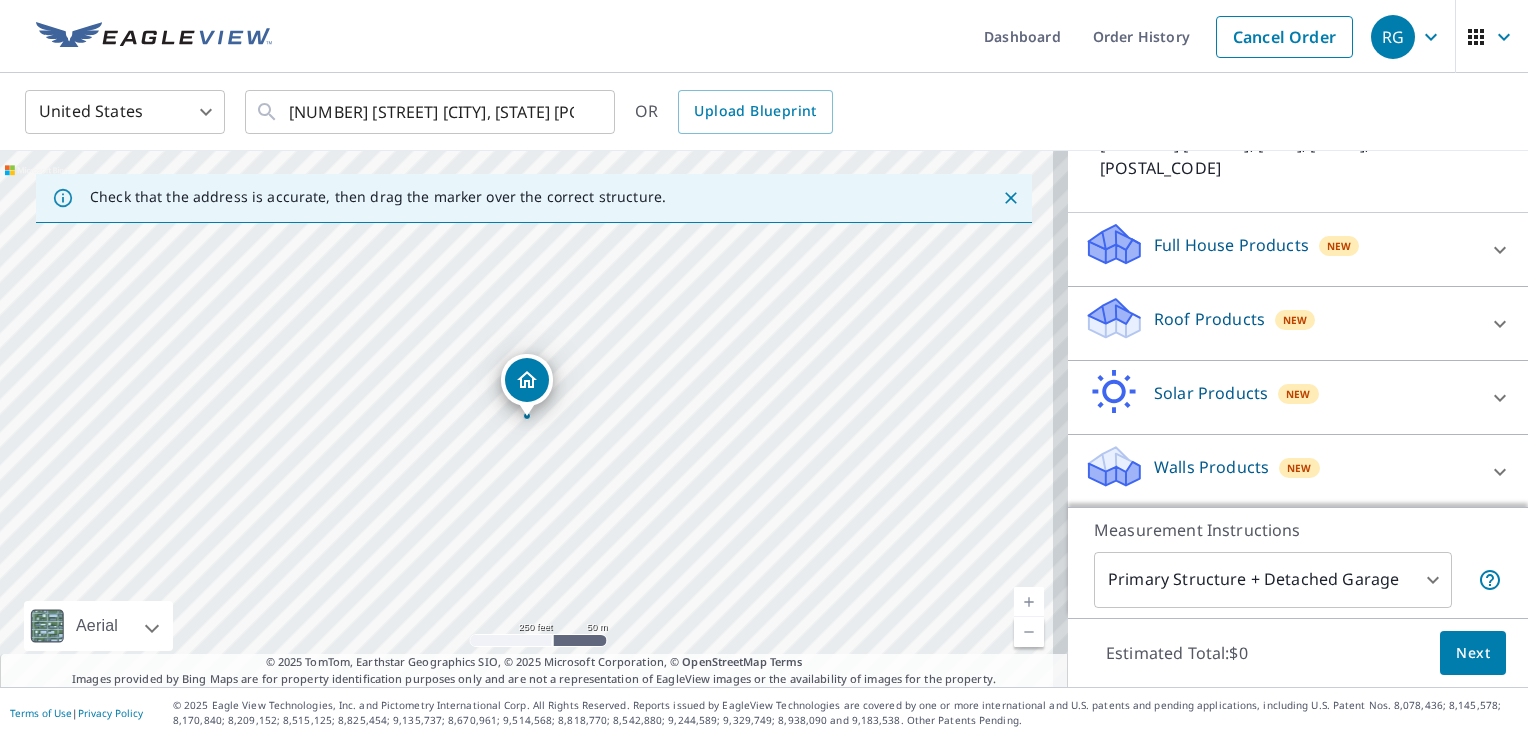 click 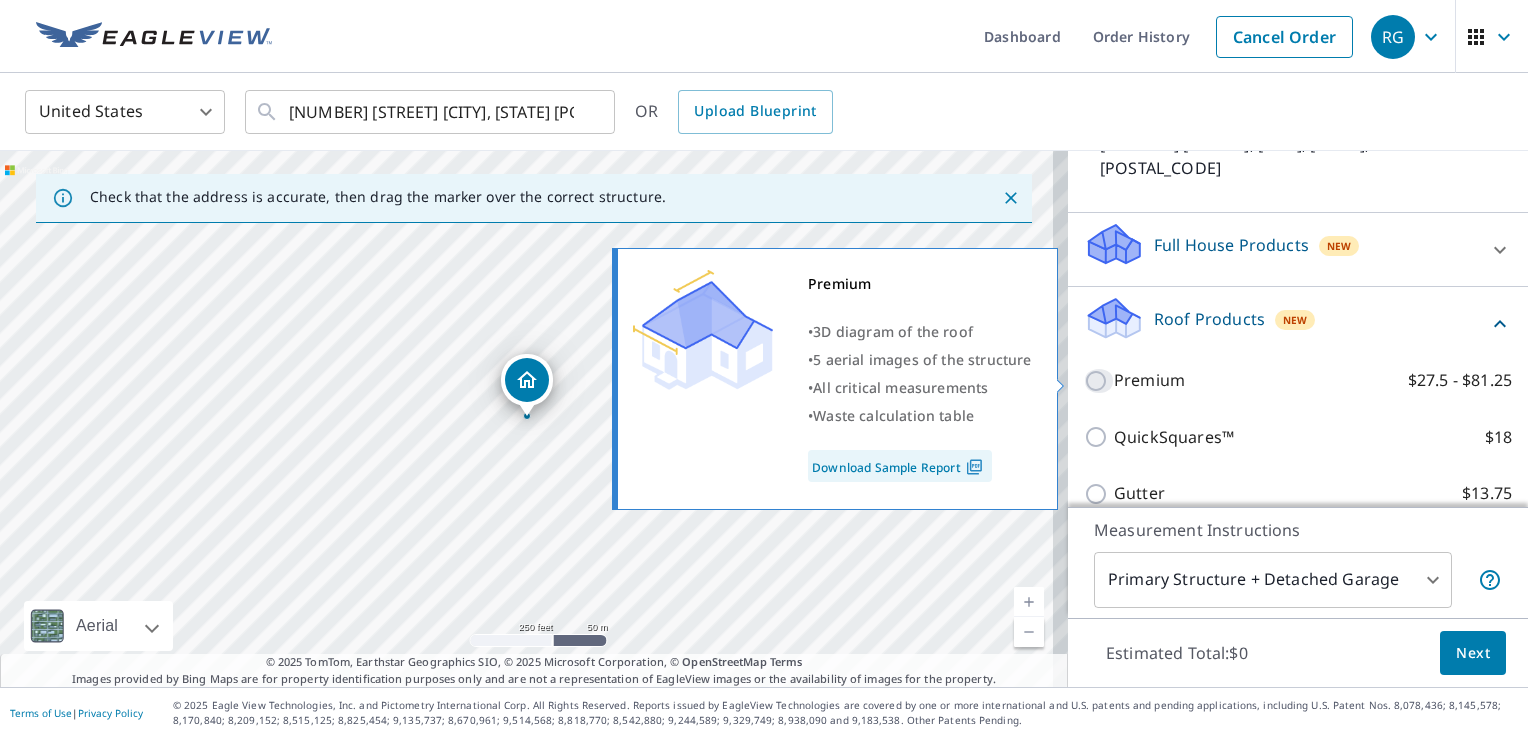 click on "Premium $27.5 - $81.25" at bounding box center (1099, 381) 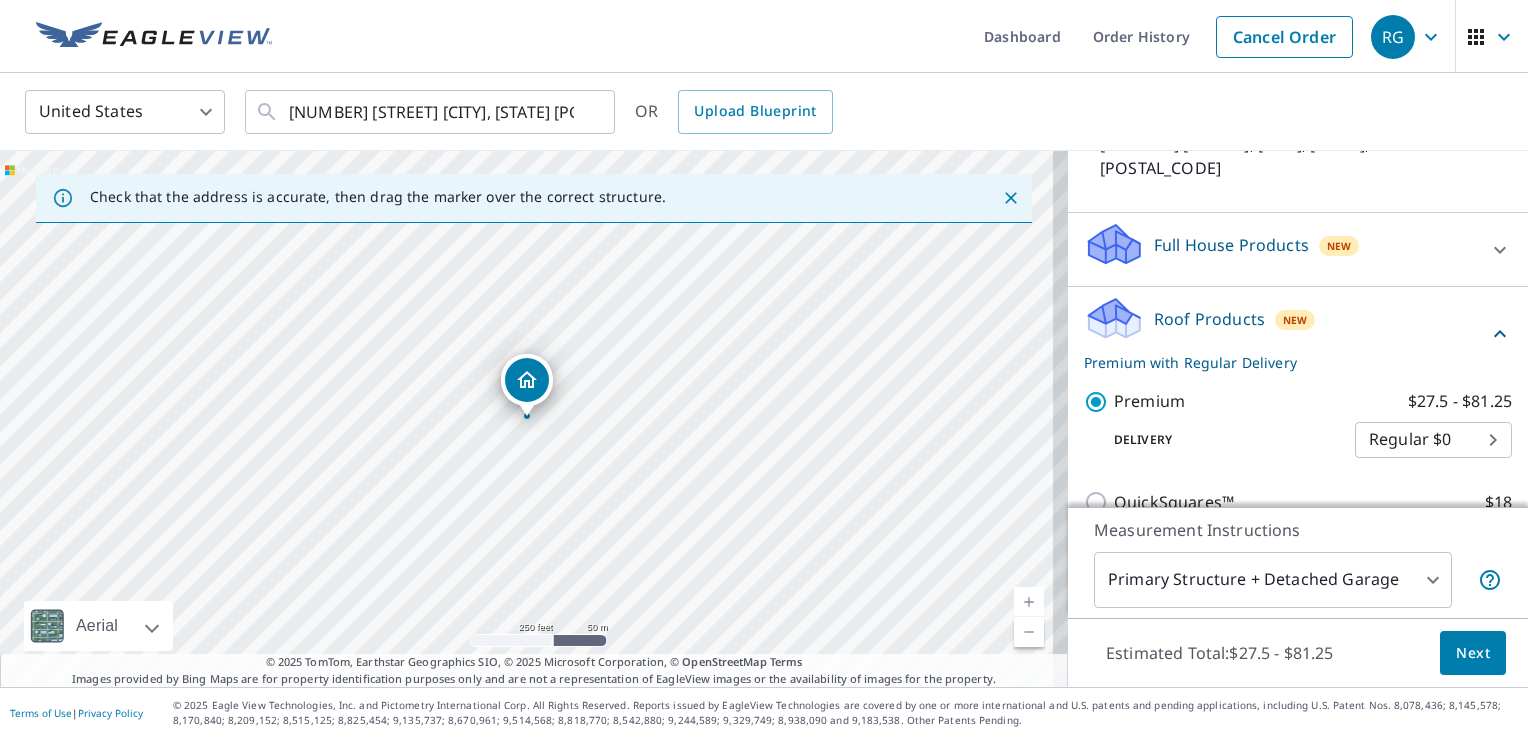 click on "RG RG
Dashboard Order History Cancel Order RG United States US ​ [NUMBER] [STREET] [CITY], [STATE] [POSTAL_CODE] ​ OR Upload Blueprint Check that the address is accurate, then drag the marker over the correct structure. [NUMBER] [STREET] [CITY], [STATE] [POSTAL_CODE] Aerial Road A standard road map Aerial A detailed look from above Labels Labels 250 feet 50 m © 2025 TomTom, © Vexcel Imaging, © 2025 Microsoft Corporation,  © OpenStreetMap Terms © 2025 TomTom, Earthstar Geographics SIO, © 2025 Microsoft Corporation, ©   OpenStreetMap   Terms Images provided by Bing Maps are for property identification purposes only and are not a representation of EagleView images or the availability of images for the property. PROPERTY TYPE Residential Commercial Multi-Family This is a complex BUILDING ID [NUMBER] [STREET], [CITY], [STATE], [POSTAL_CODE] Full House Products New Full House™ $98 Roof Products New Premium with Regular Delivery Premium $27.5 - $81.25 Delivery Regular $0 8 ​ QuickSquares™ $18 Gutter $13.75 1" at bounding box center [764, 369] 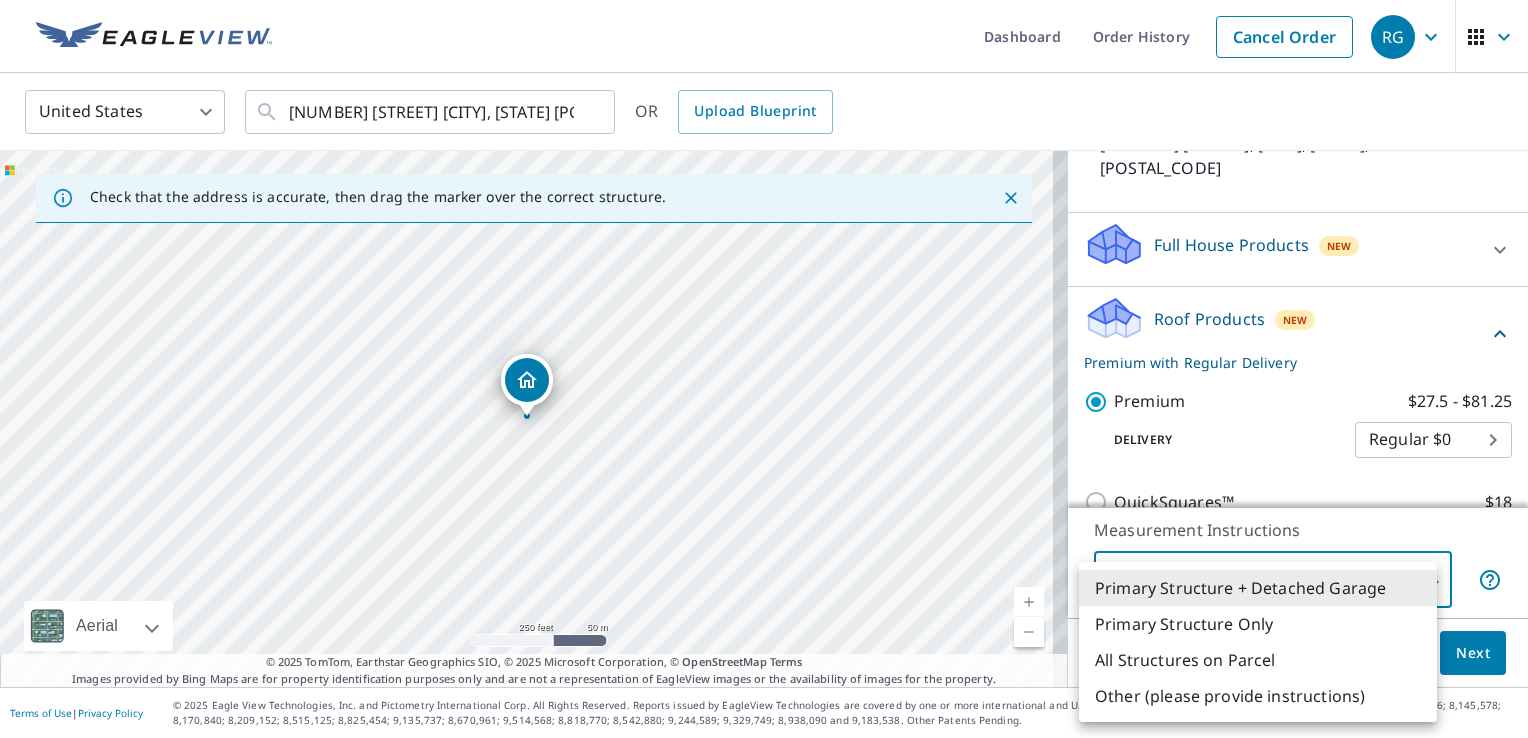 click on "All Structures on Parcel" at bounding box center [1258, 660] 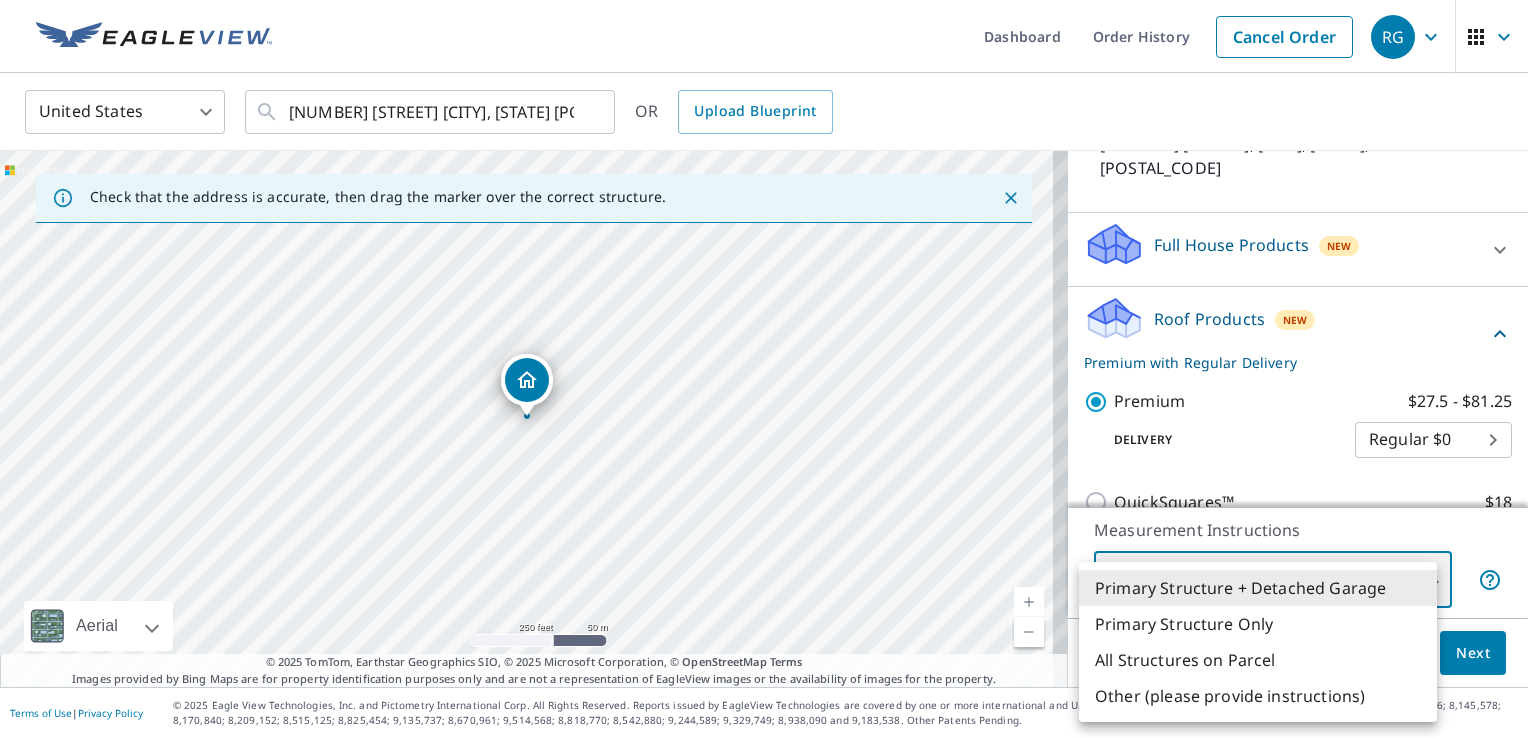 type on "3" 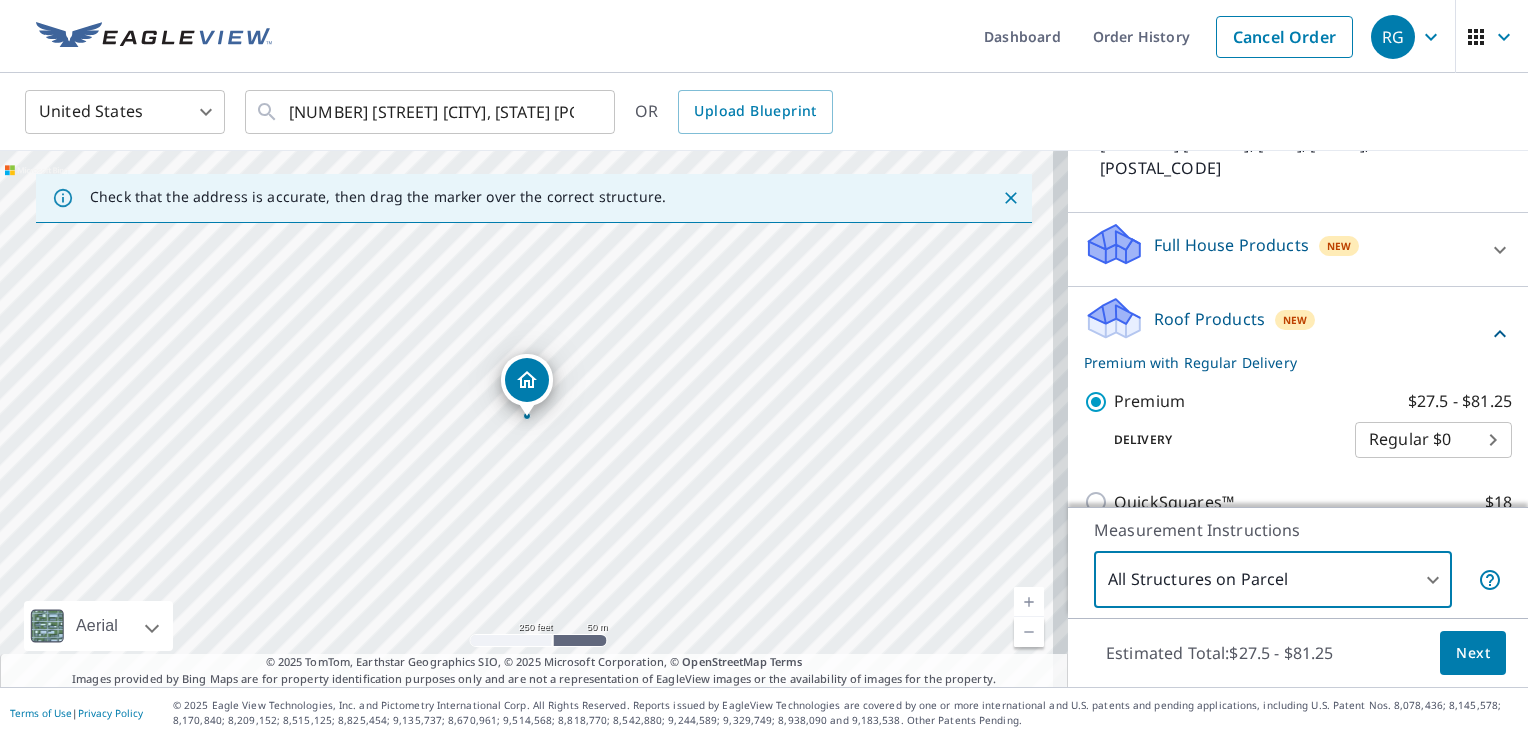 click on "Next" at bounding box center (1473, 653) 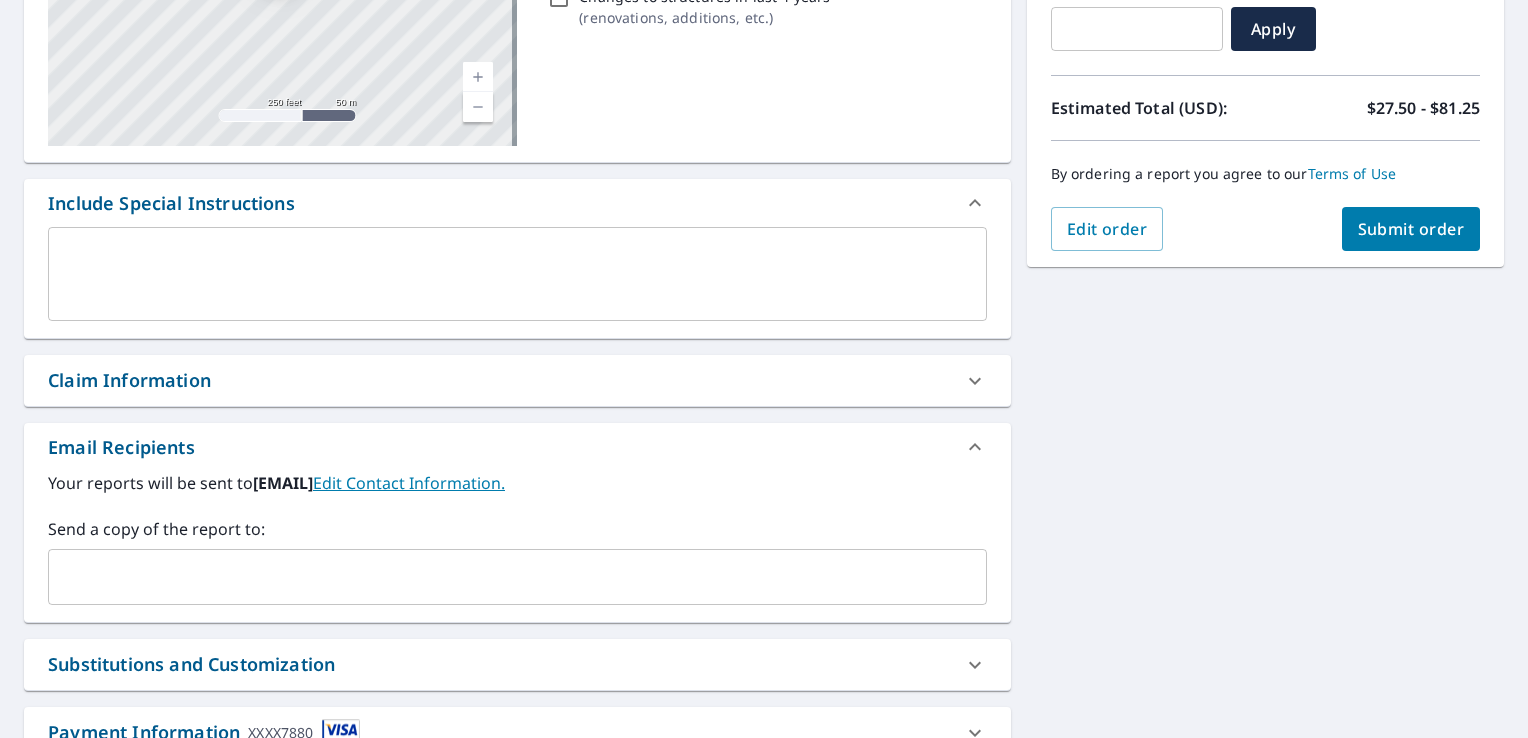 scroll, scrollTop: 500, scrollLeft: 0, axis: vertical 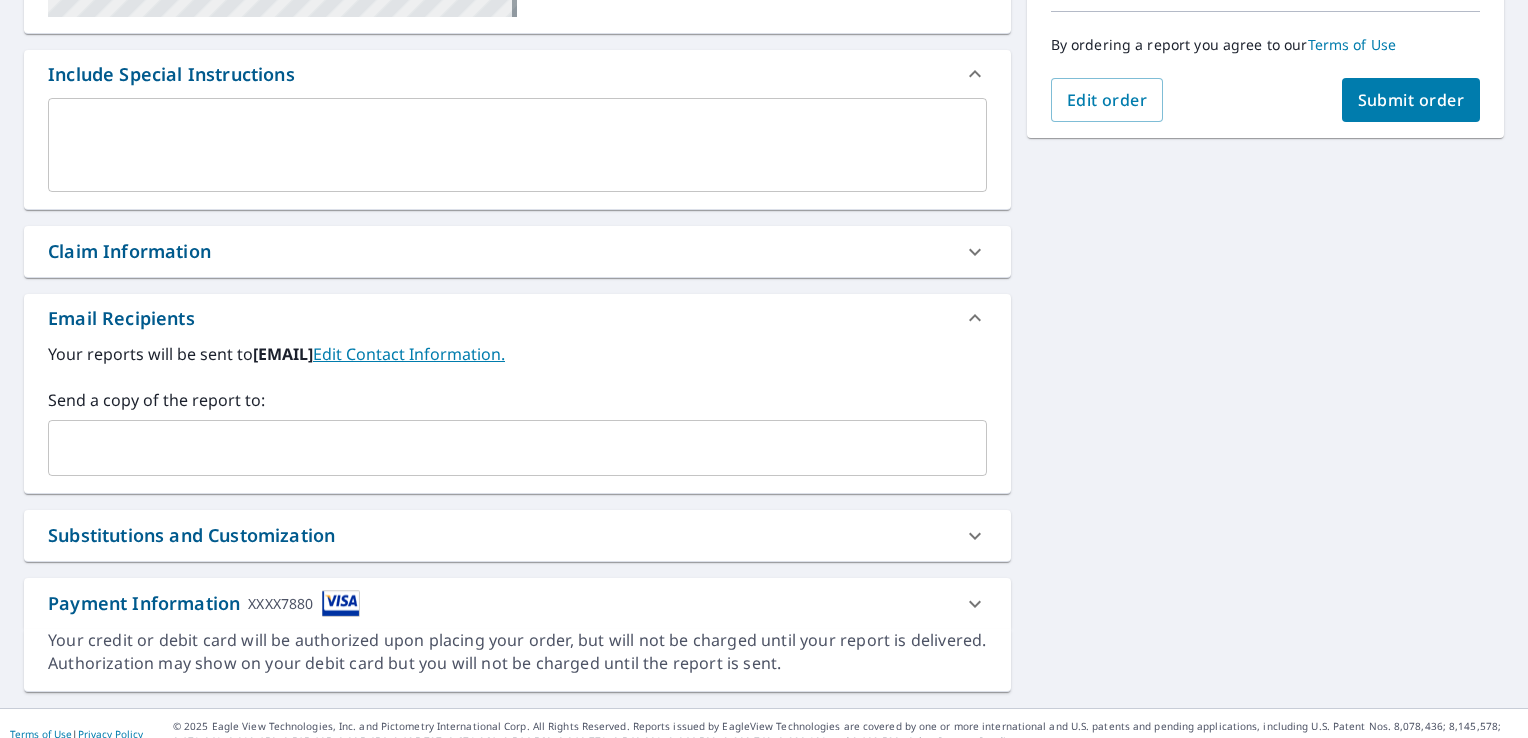 click at bounding box center (502, 448) 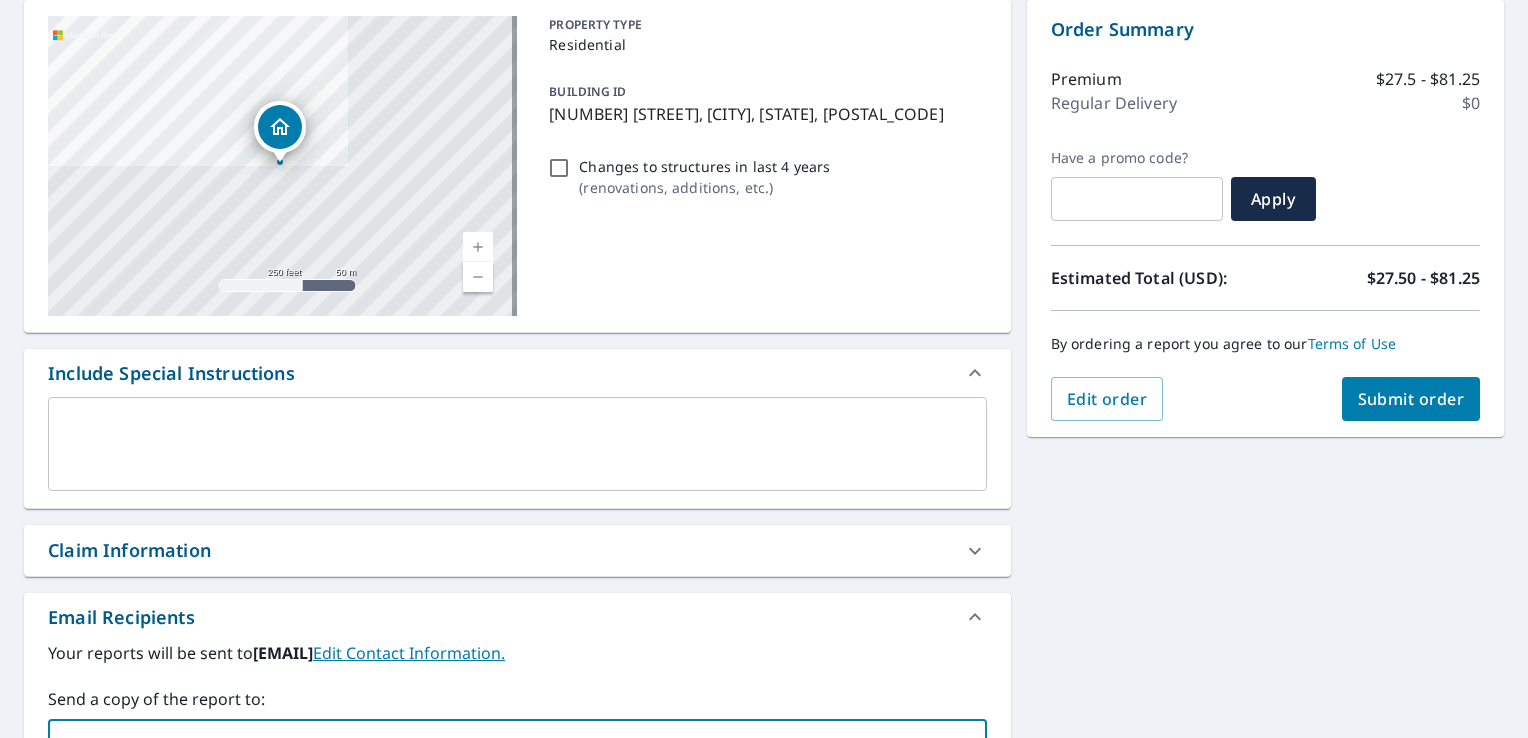 scroll, scrollTop: 200, scrollLeft: 0, axis: vertical 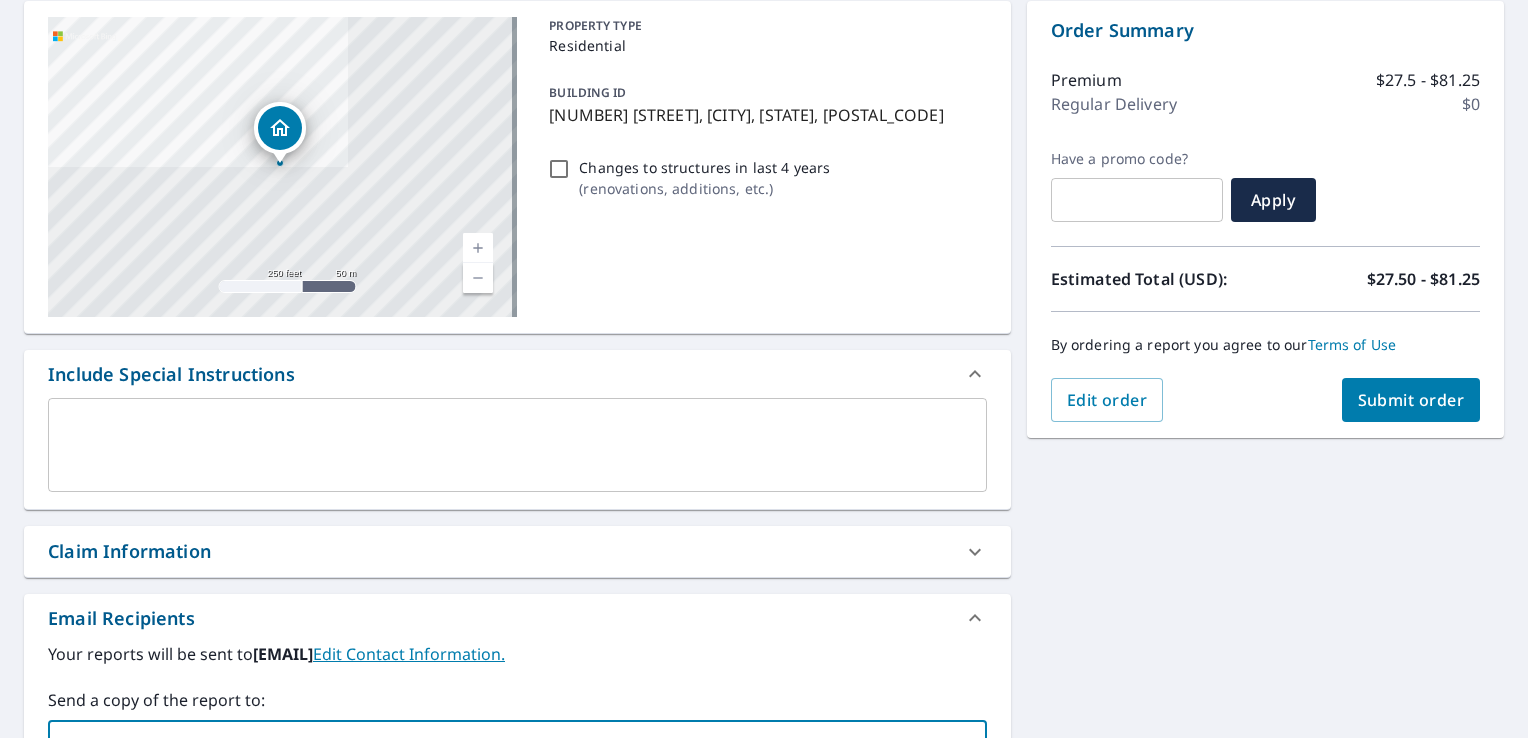 type on "[EMAIL]" 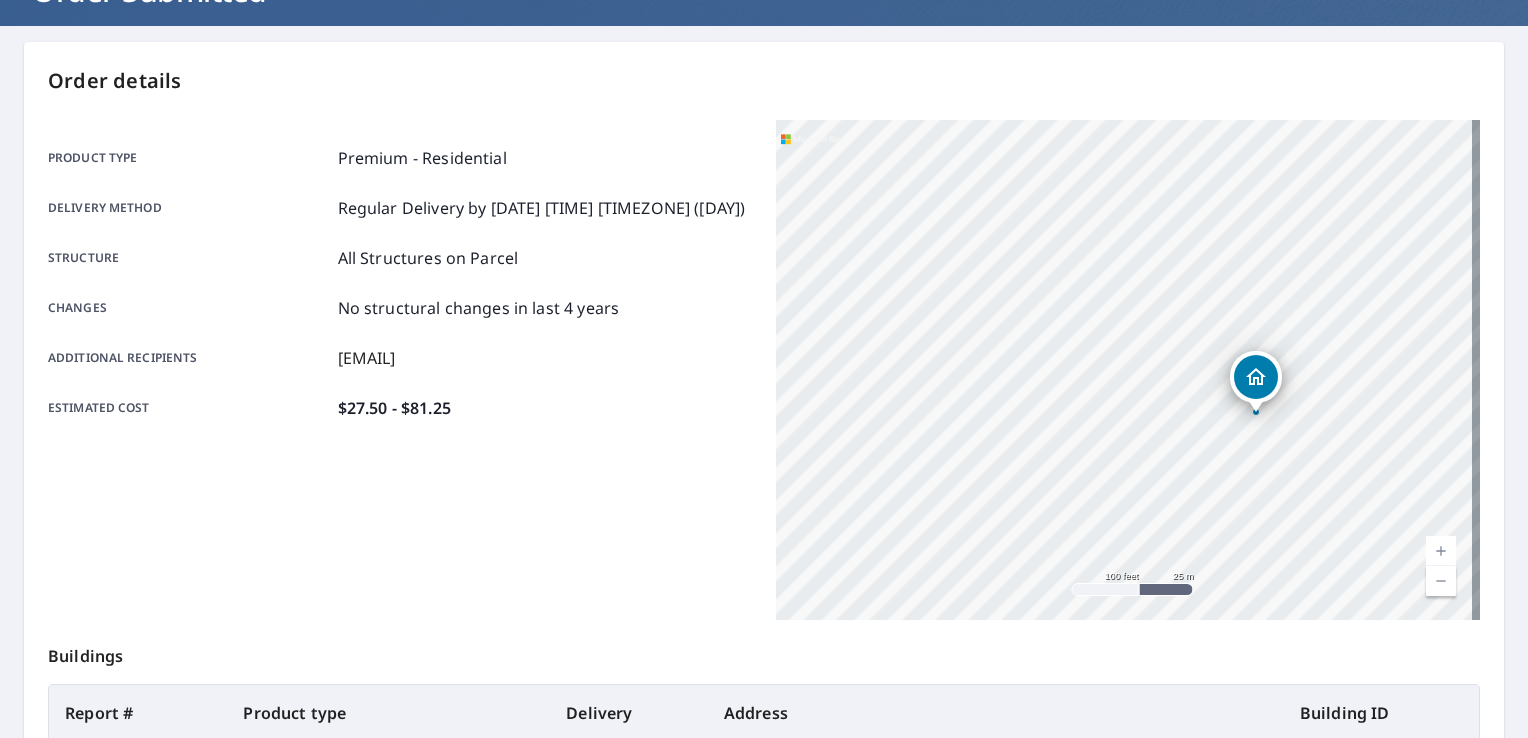 scroll, scrollTop: 0, scrollLeft: 0, axis: both 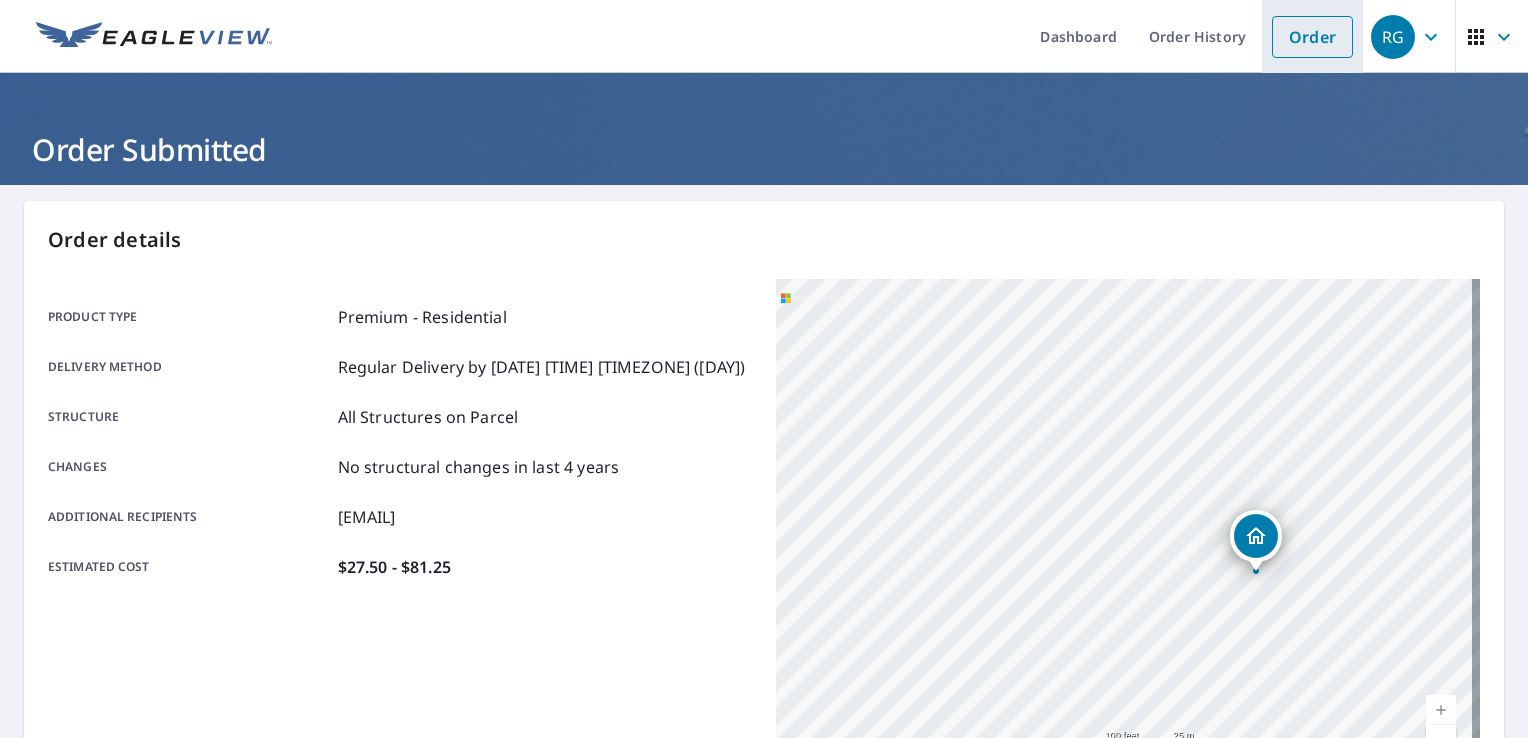 click on "Order" at bounding box center (1312, 37) 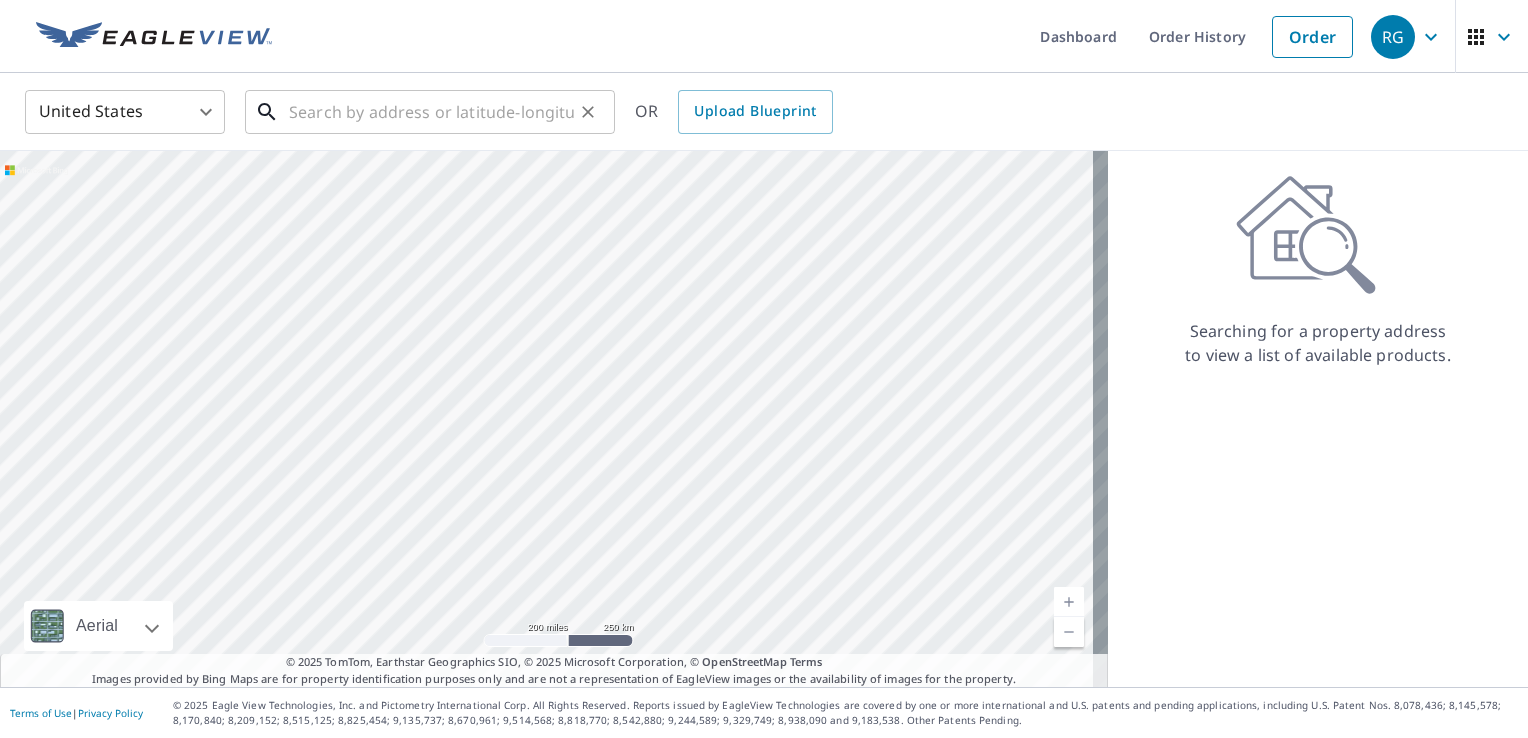 click at bounding box center [431, 112] 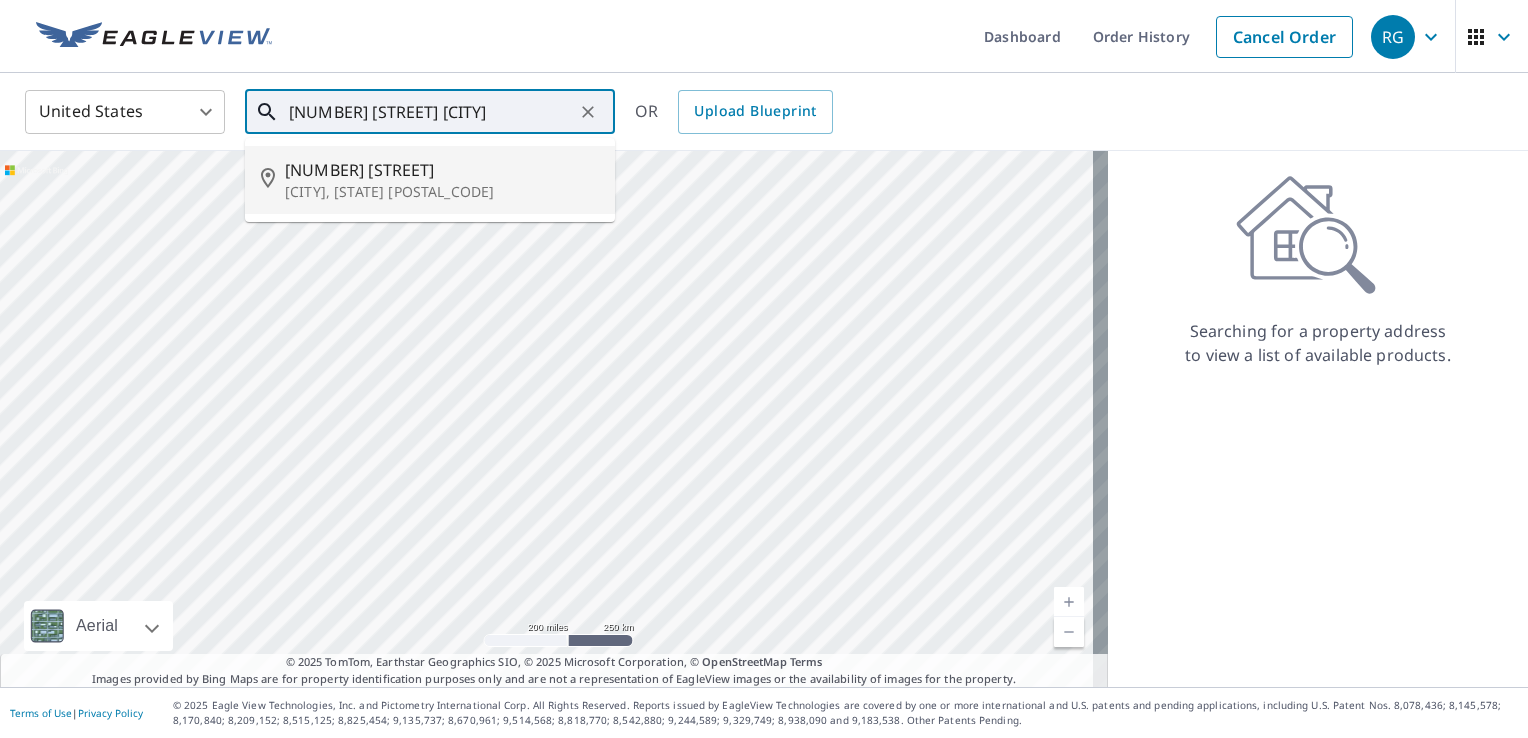 click on "[CITY], [STATE] [POSTAL_CODE]" at bounding box center [442, 192] 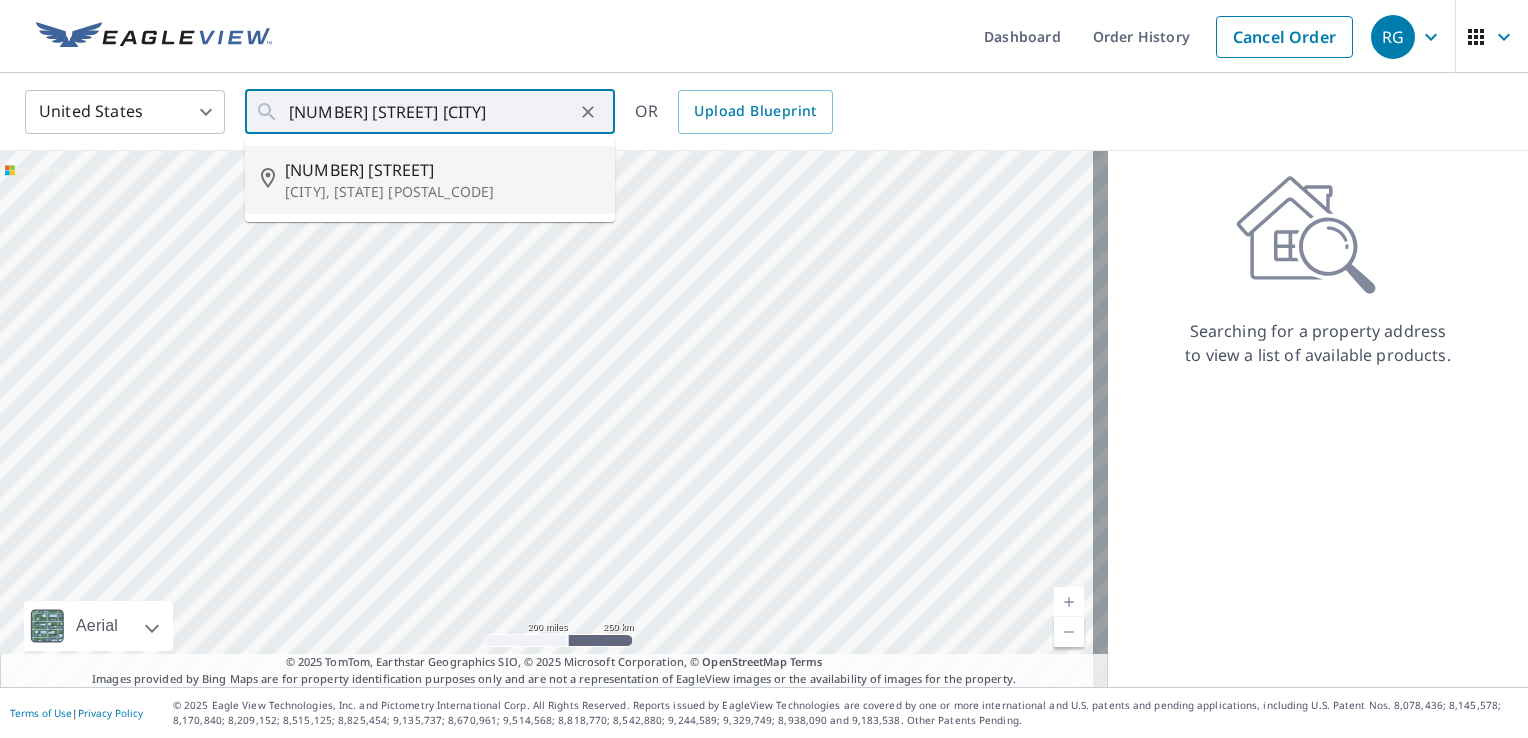 type on "[NUMBER] [STREET] [CITY], [STATE] [POSTAL_CODE]" 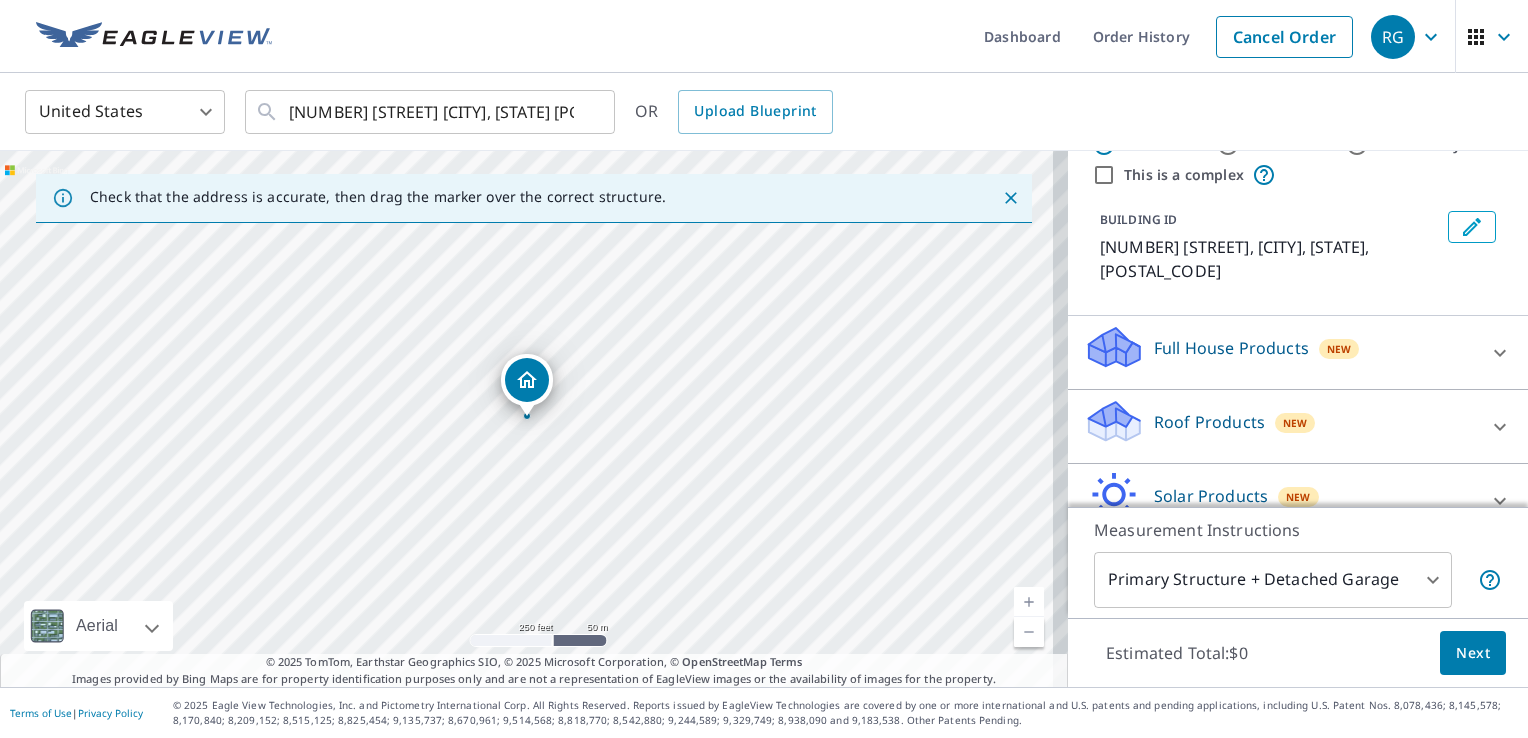 scroll, scrollTop: 100, scrollLeft: 0, axis: vertical 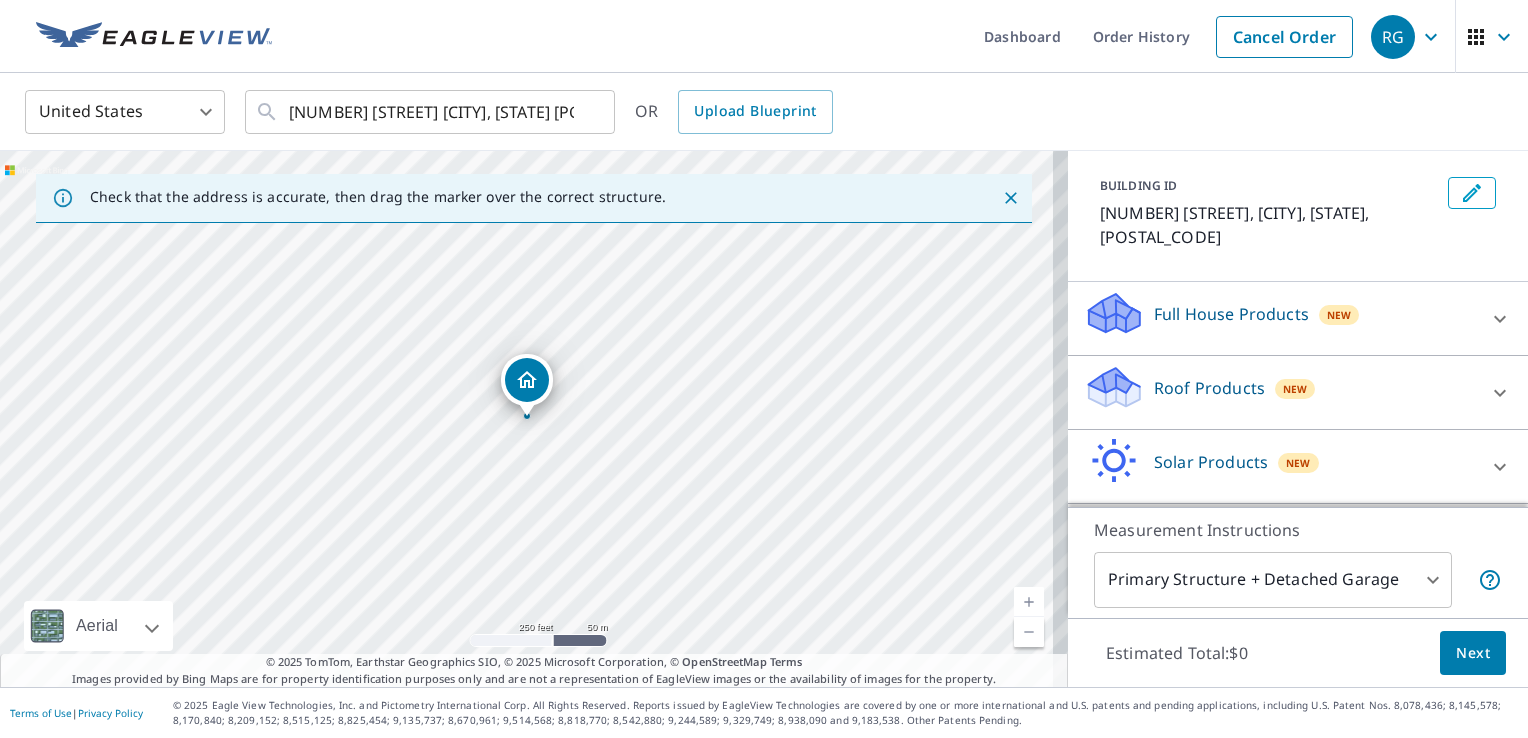 click on "Full House Products New" at bounding box center (1280, 318) 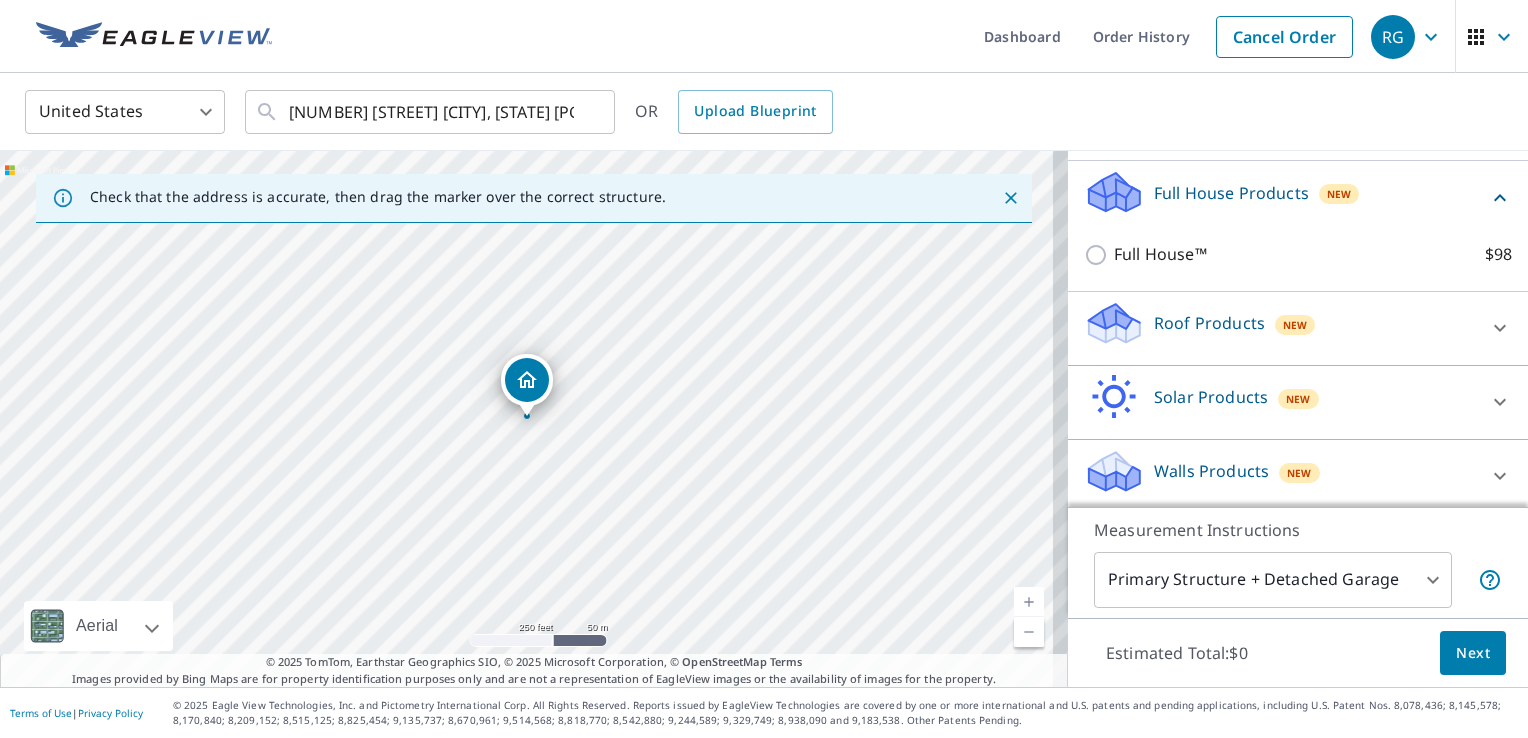 scroll, scrollTop: 225, scrollLeft: 0, axis: vertical 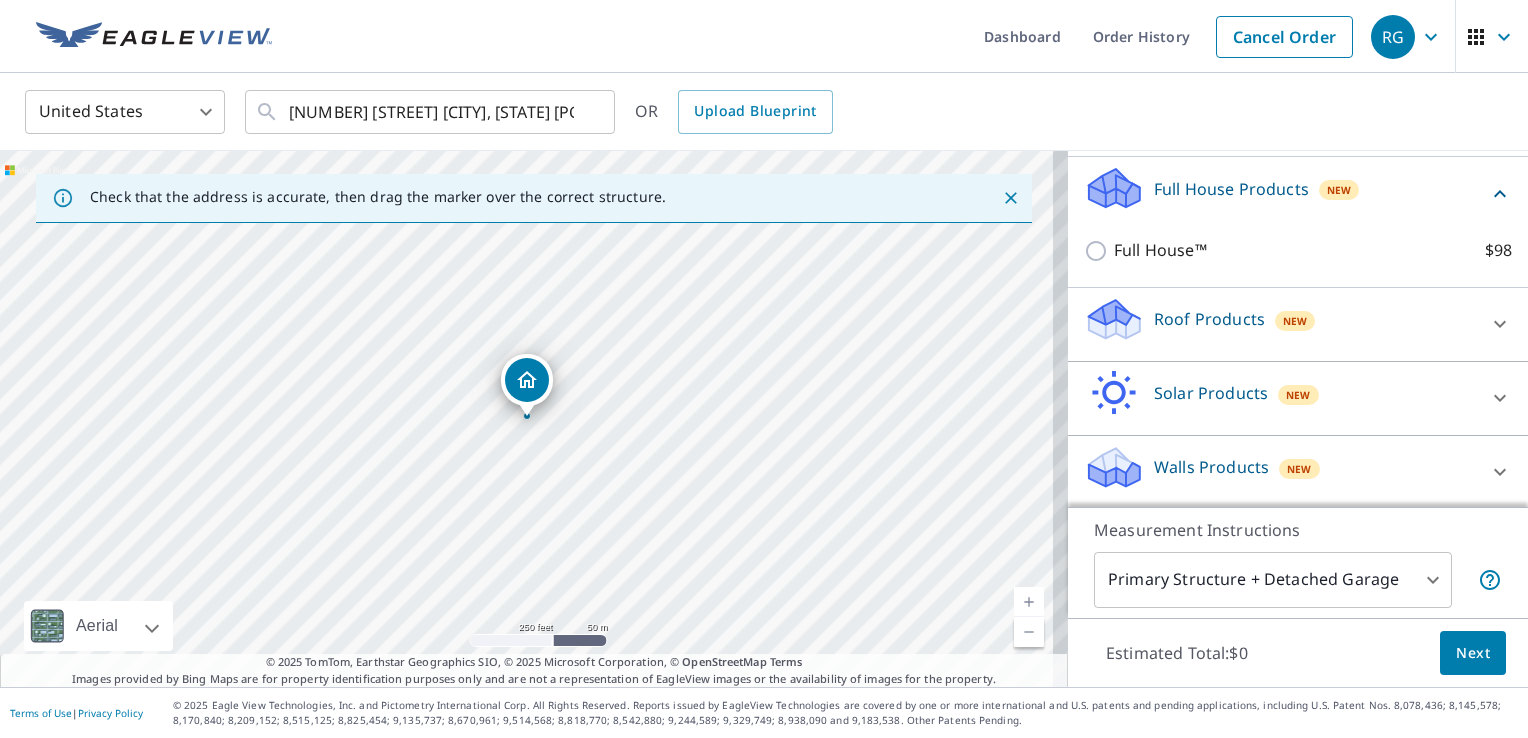 click on "Roof Products New" at bounding box center [1280, 324] 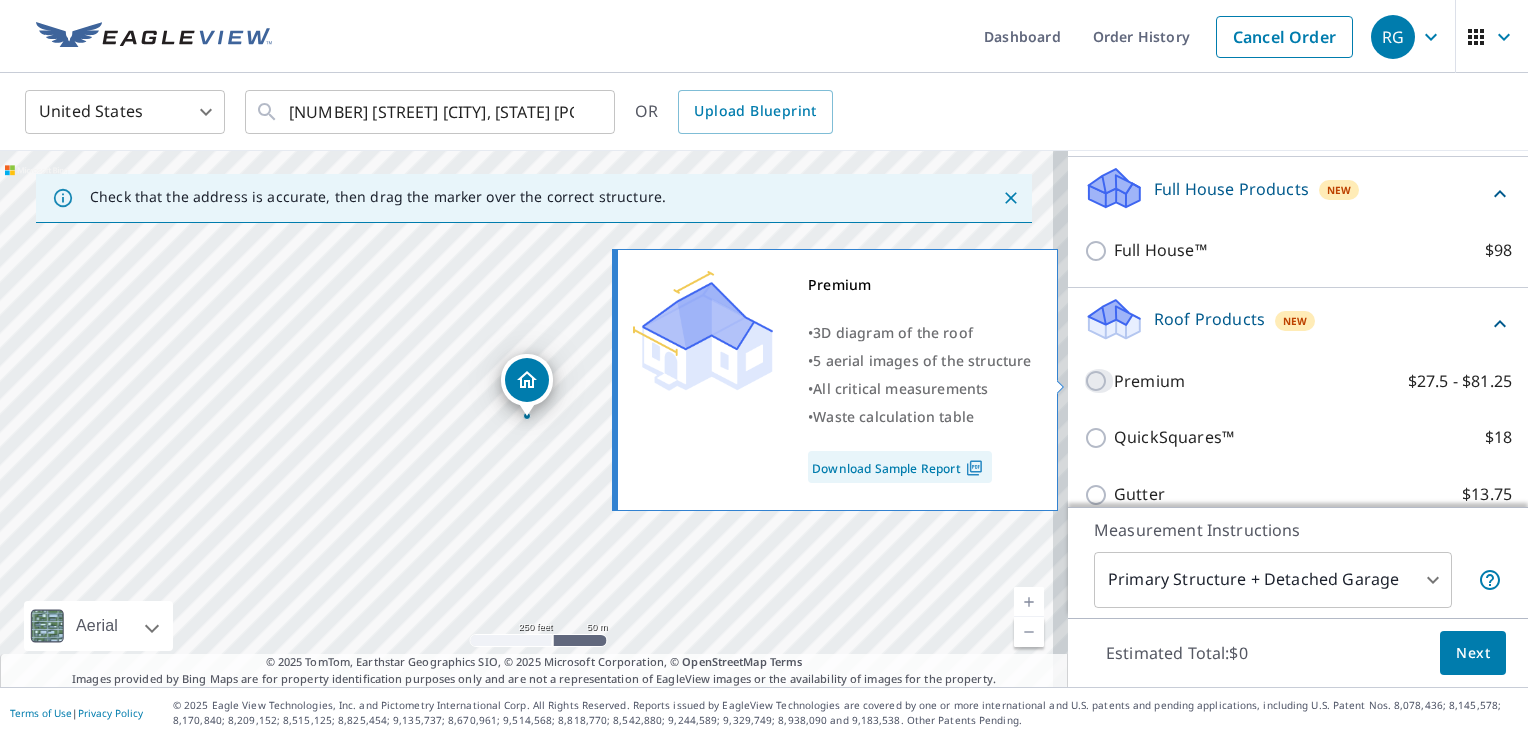 click on "Premium $27.5 - $81.25" at bounding box center [1099, 381] 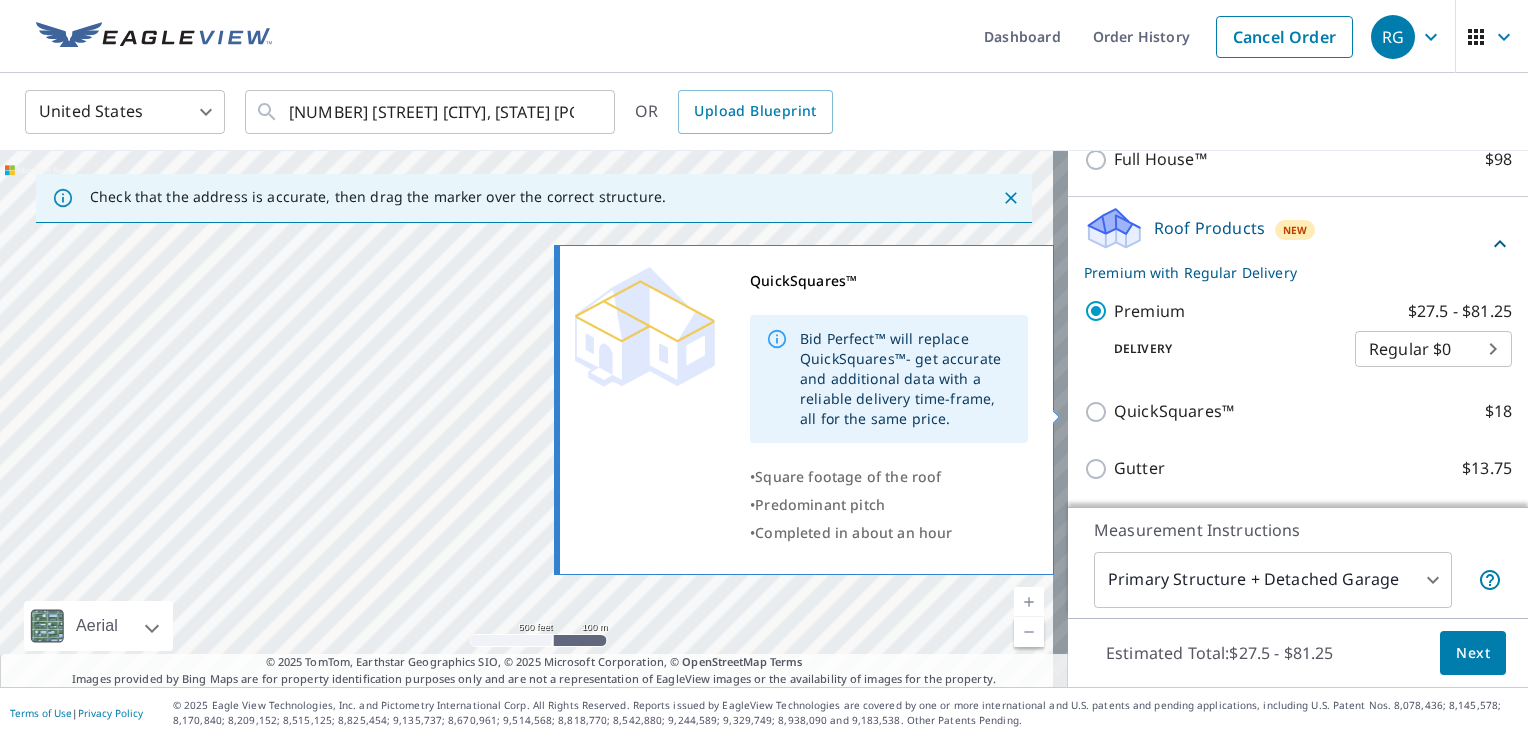 scroll, scrollTop: 516, scrollLeft: 0, axis: vertical 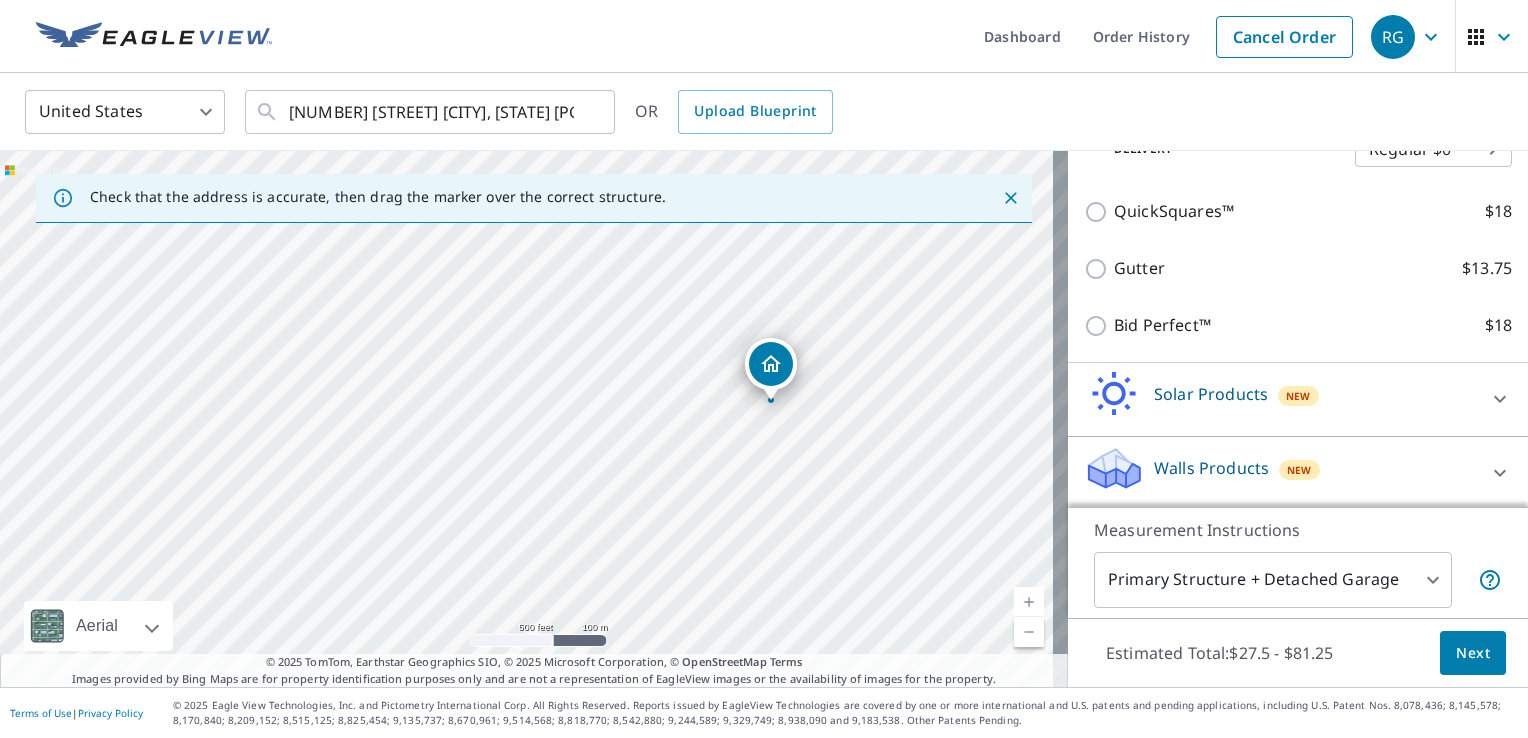 drag, startPoint x: 1320, startPoint y: 466, endPoint x: 1331, endPoint y: 445, distance: 23.70654 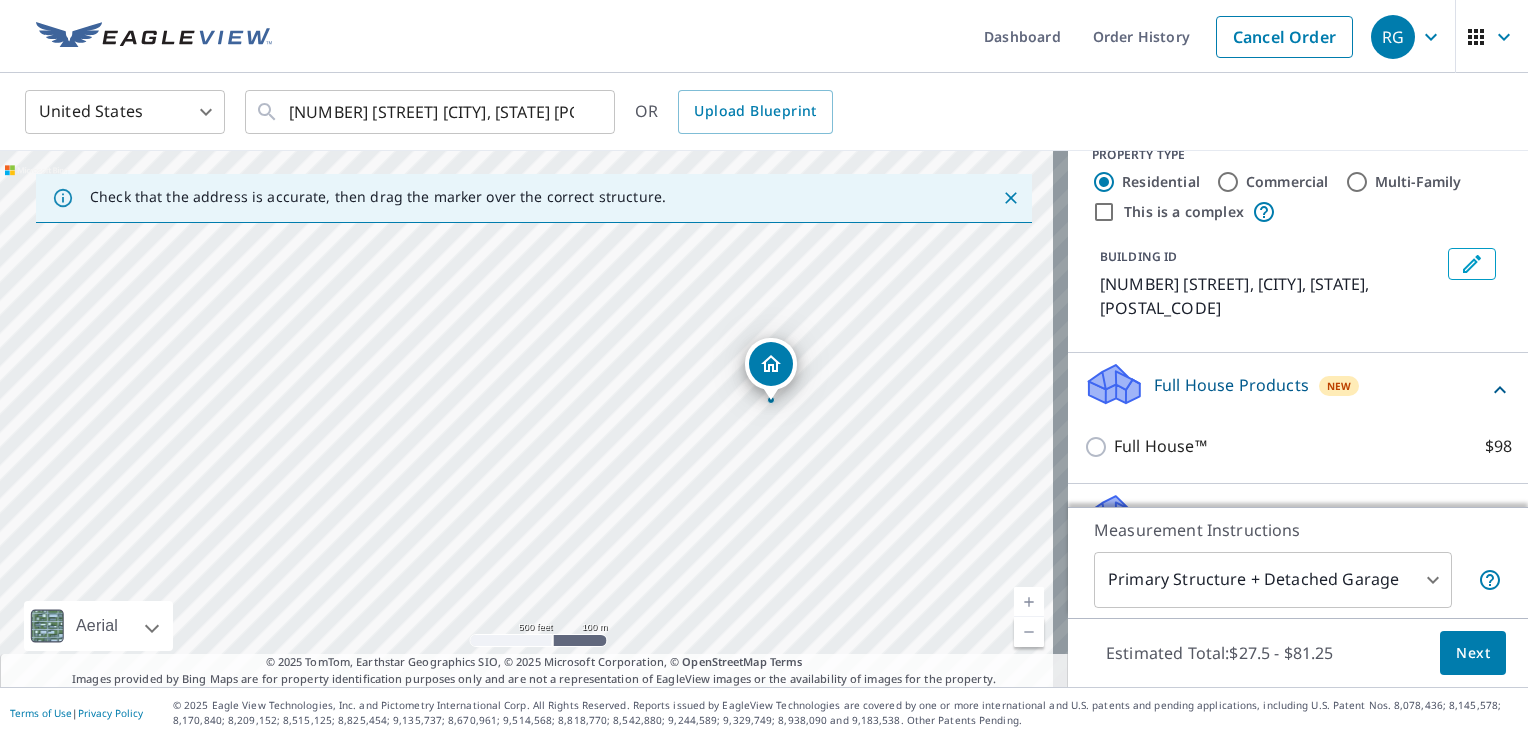 scroll, scrollTop: 0, scrollLeft: 0, axis: both 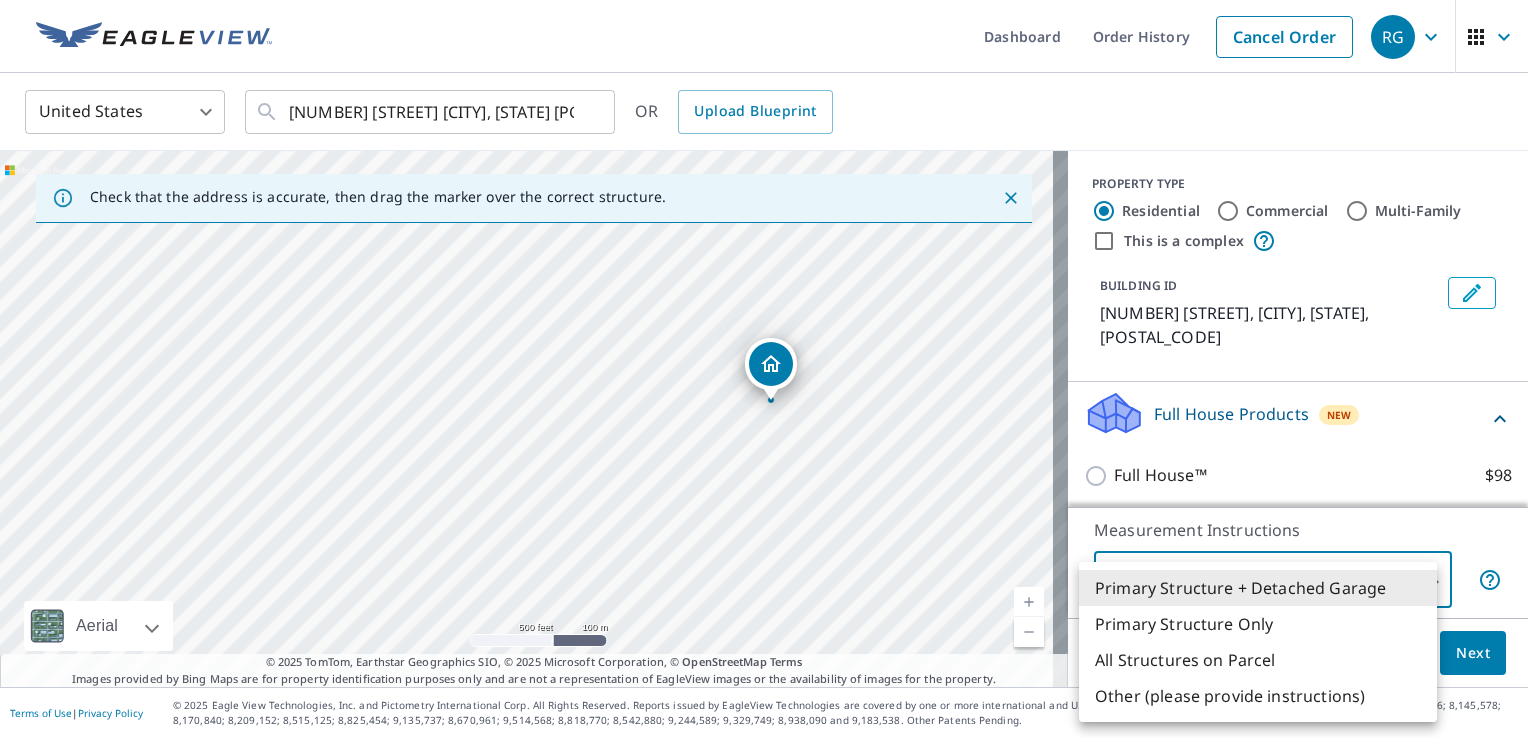 click on "RG RG
Dashboard Order History Cancel Order RG United States US ​ [NUMBER] [STREET] [CITY], [STATE] [POSTAL_CODE] ​ OR Upload Blueprint Check that the address is accurate, then drag the marker over the correct structure. [NUMBER] [STREET], [CITY], [STATE] [POSTAL_CODE] Aerial Road A standard road map Aerial A detailed look from above Labels Labels 500 feet 100 m © 2025 TomTom, © Vexcel Imaging, © 2025 Microsoft Corporation,  © OpenStreetMap Terms © 2025 TomTom, Earthstar Geographics SIO, © 2025 Microsoft Corporation, ©   OpenStreetMap   Terms Images provided by Bing Maps are for property identification purposes only and are not a representation of EagleView images or the availability of images for the property. PROPERTY TYPE Residential Commercial Multi-Family This is a complex BUILDING ID [NUMBER] [STREET], [CITY], [STATE], [POSTAL_CODE] Full House Products New Full House™ $98 Roof Products New Premium with Regular Delivery Premium $27.5 - $81.25 Delivery Regular $0 8 ​ QuickSquares™ $18 Gutter $18" at bounding box center [764, 369] 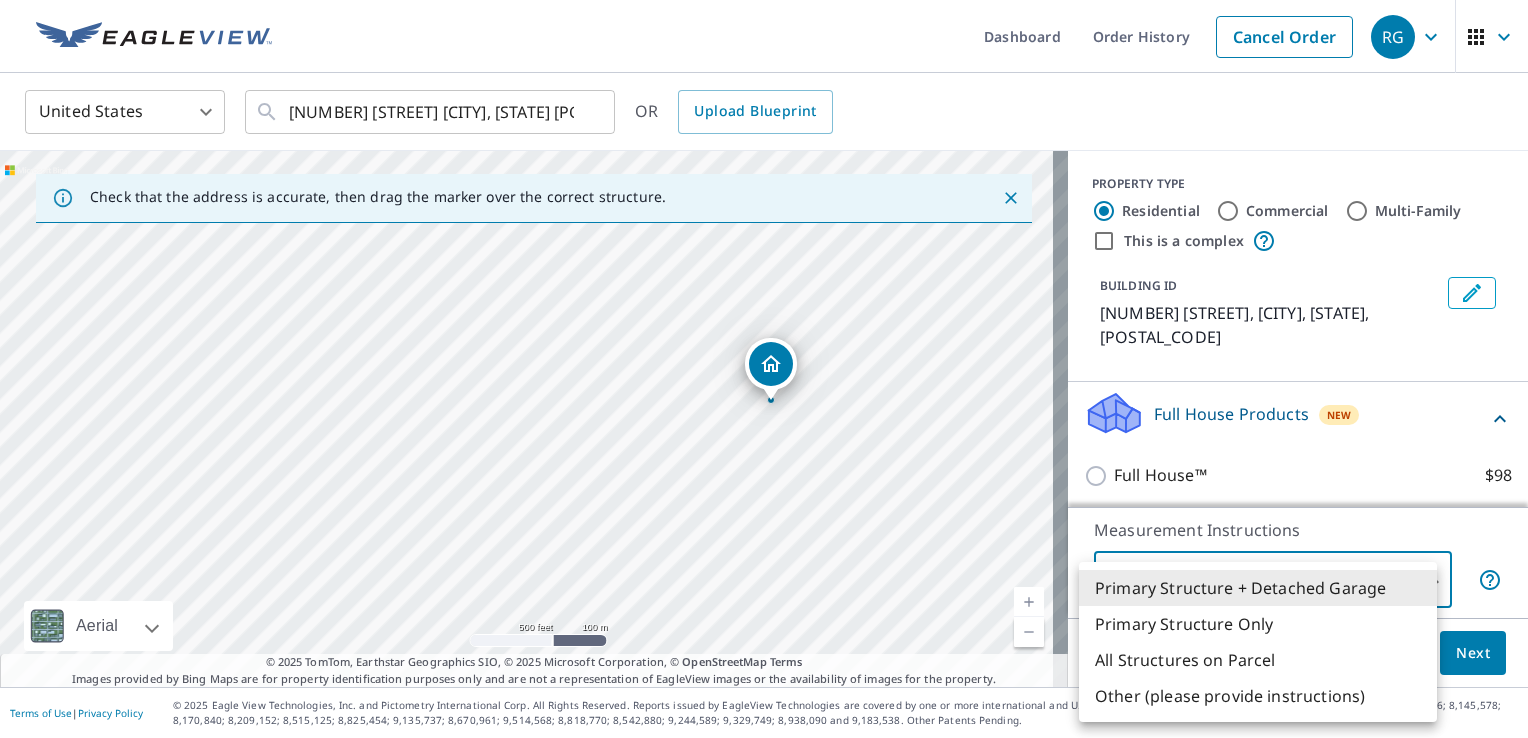 click on "Primary Structure Only" at bounding box center [1258, 624] 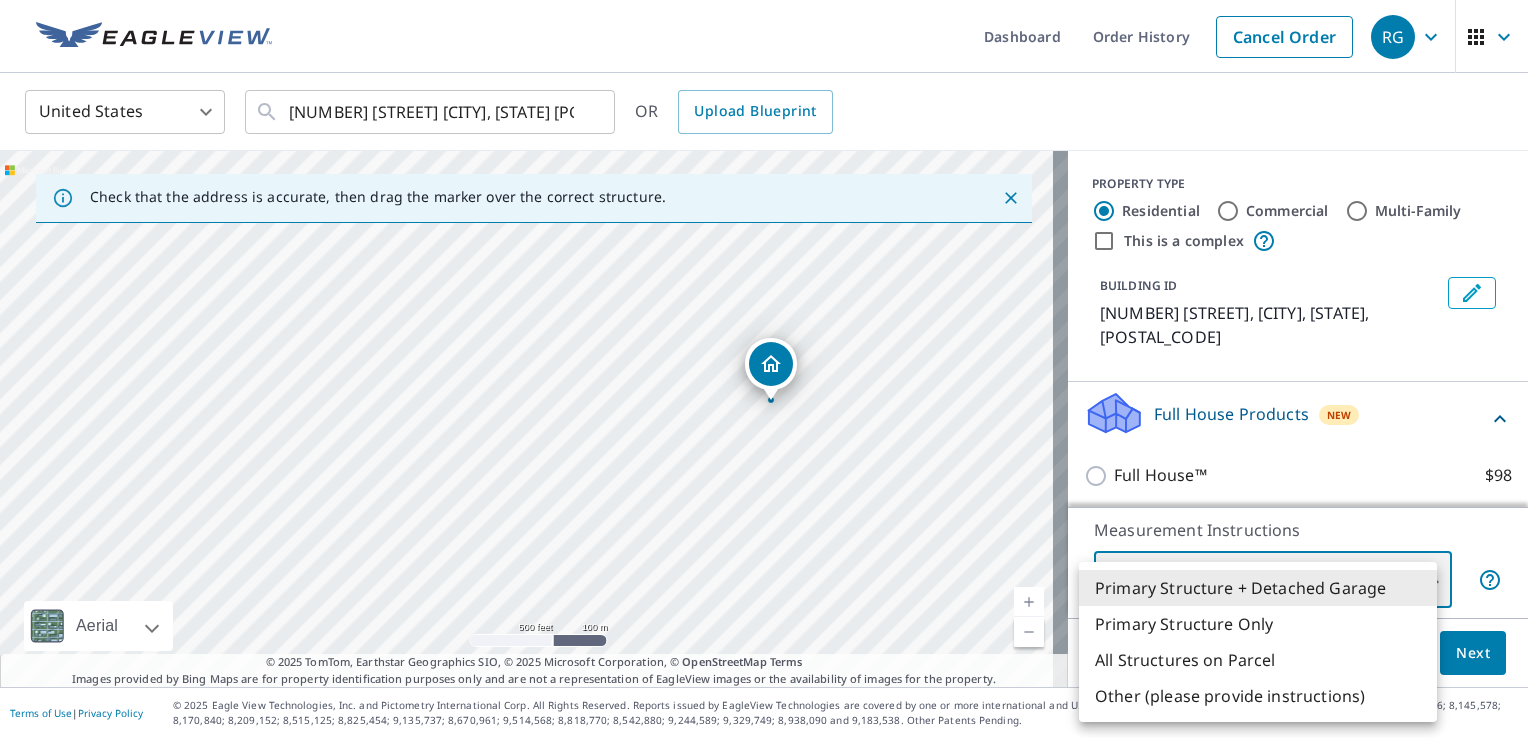 type on "2" 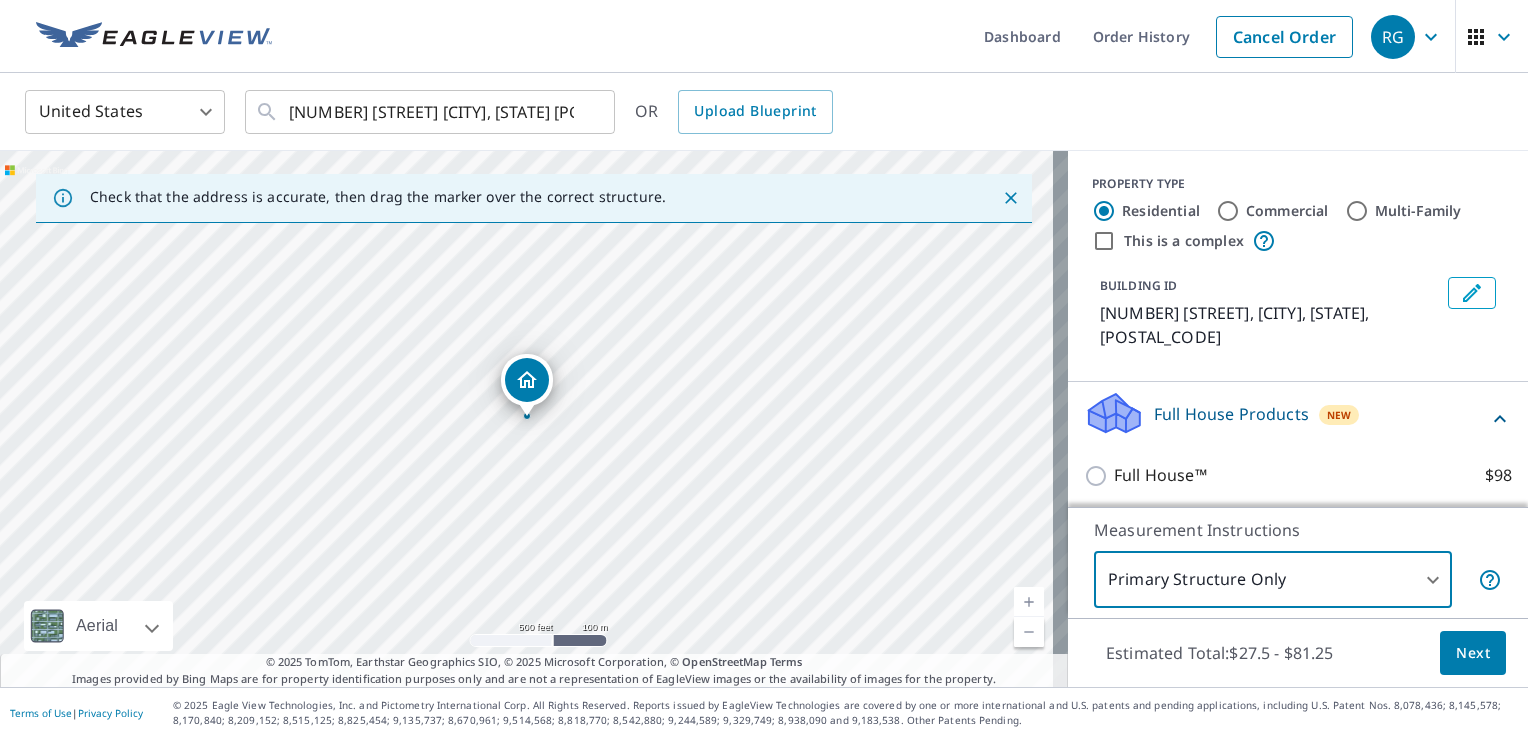 click on "Next" at bounding box center (1473, 653) 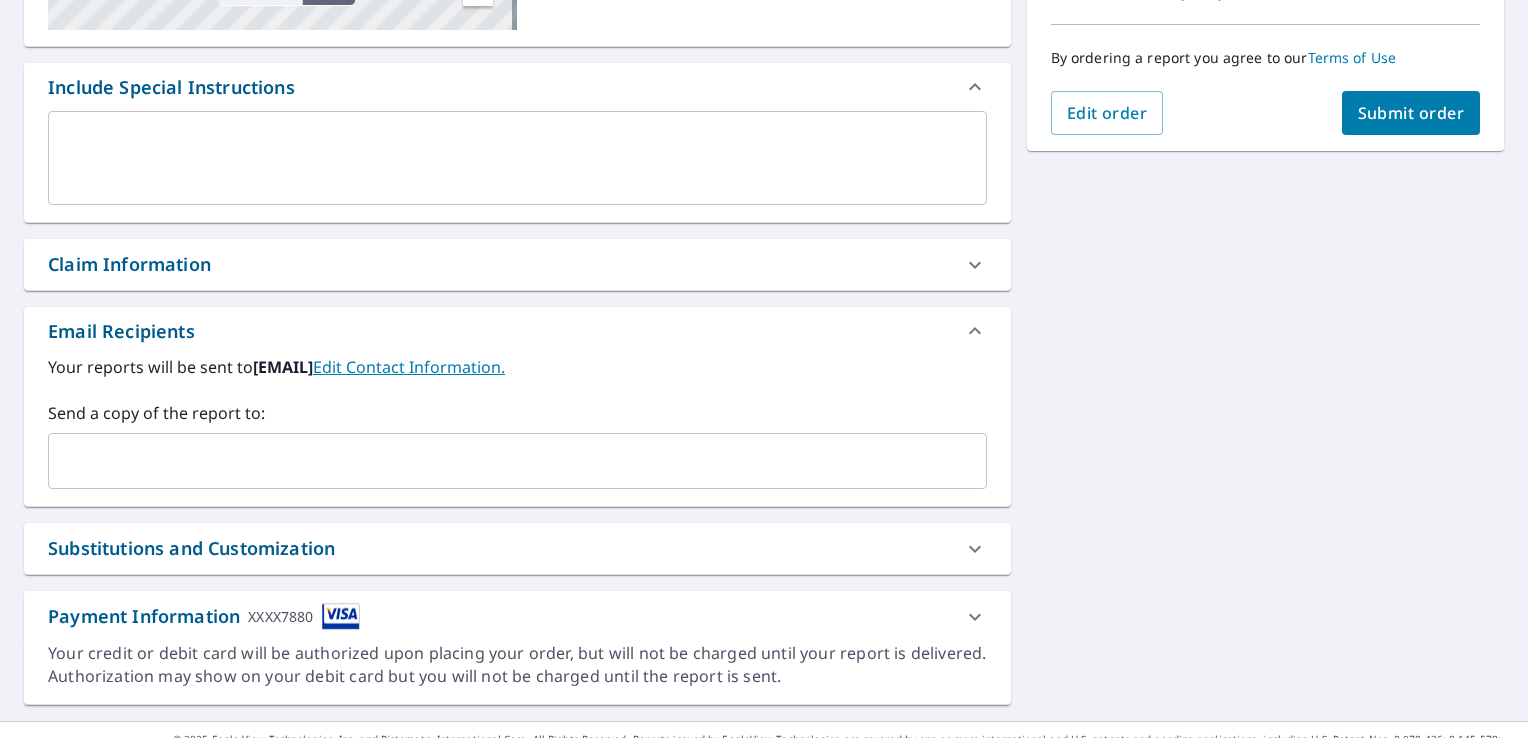 scroll, scrollTop: 500, scrollLeft: 0, axis: vertical 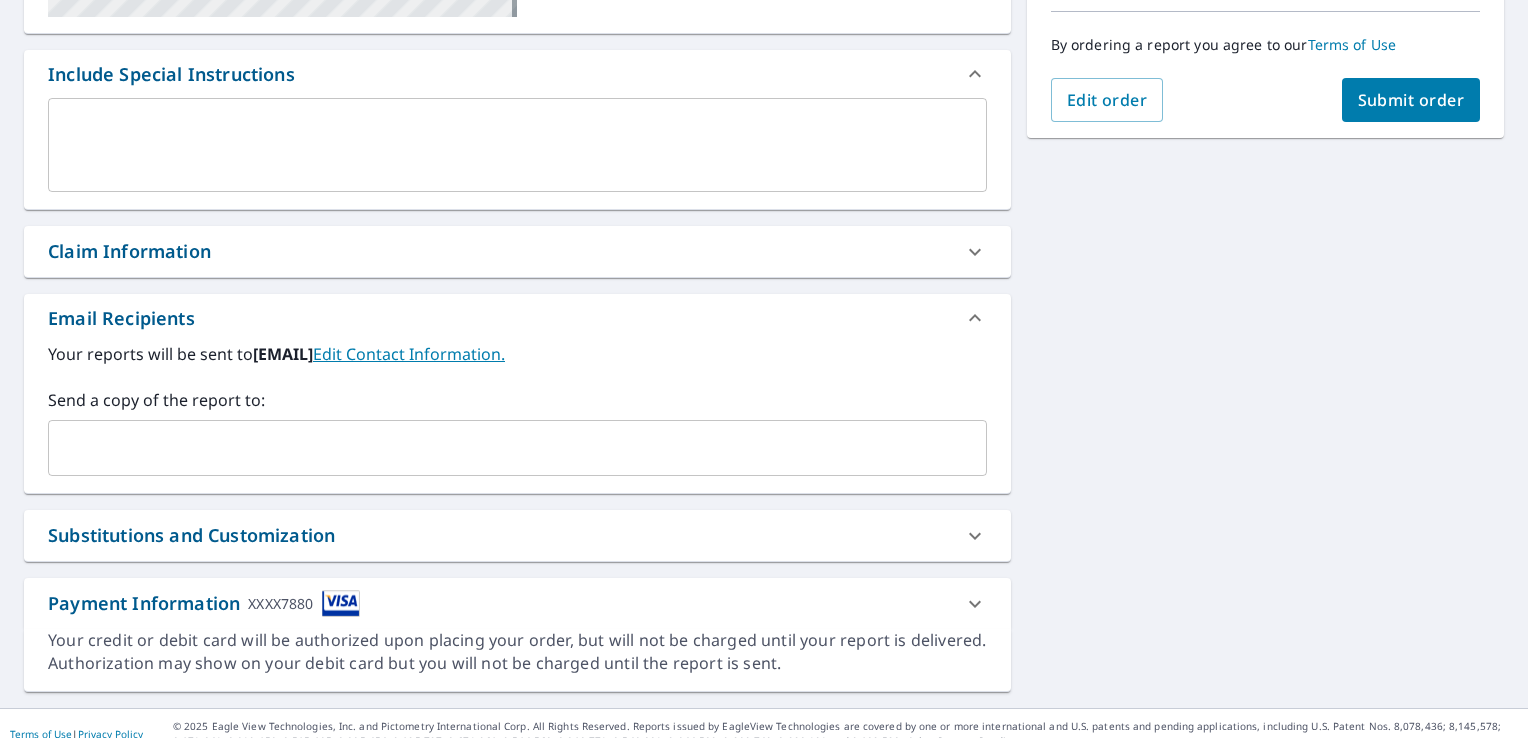 click at bounding box center [502, 448] 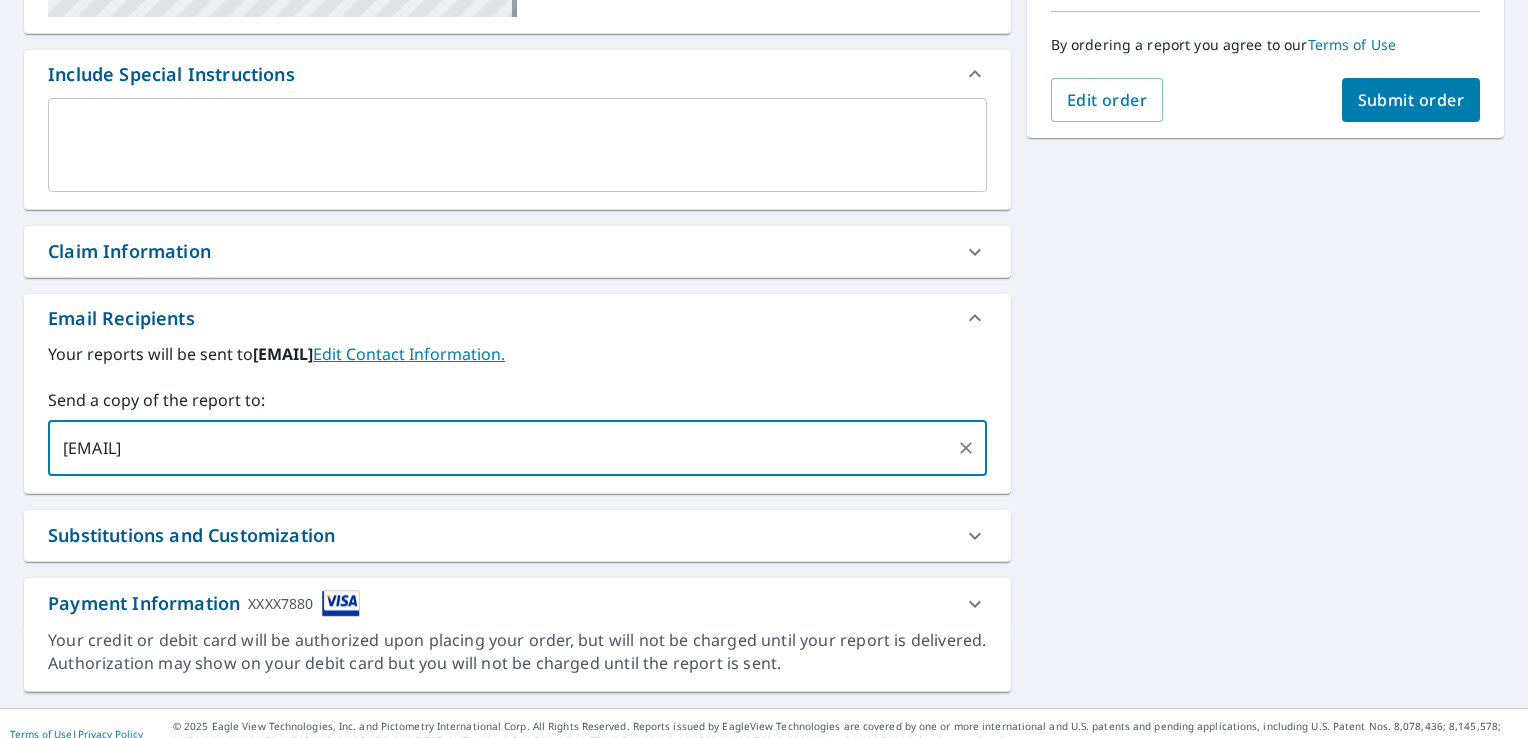 type on "[EMAIL]" 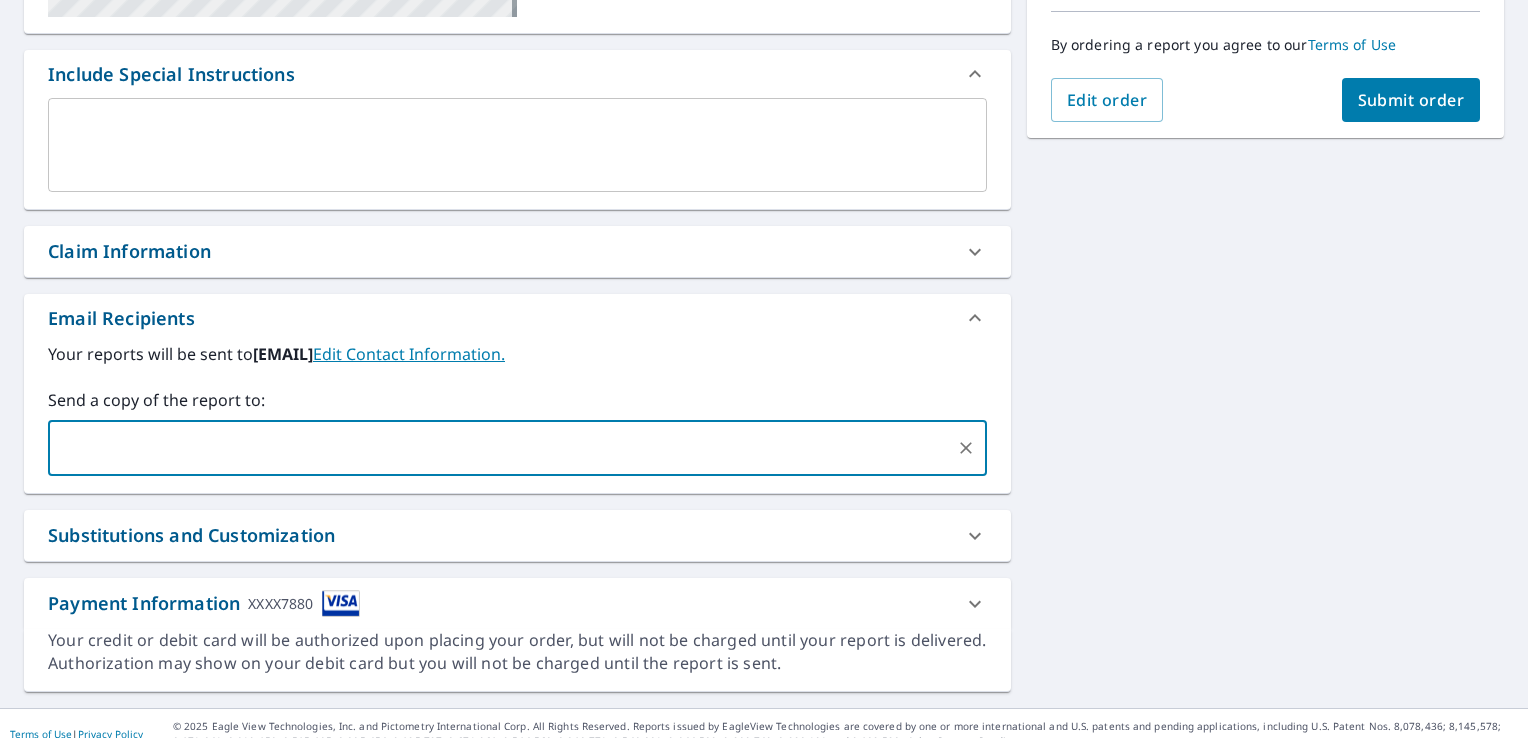 click on "Submit order" at bounding box center [1411, 100] 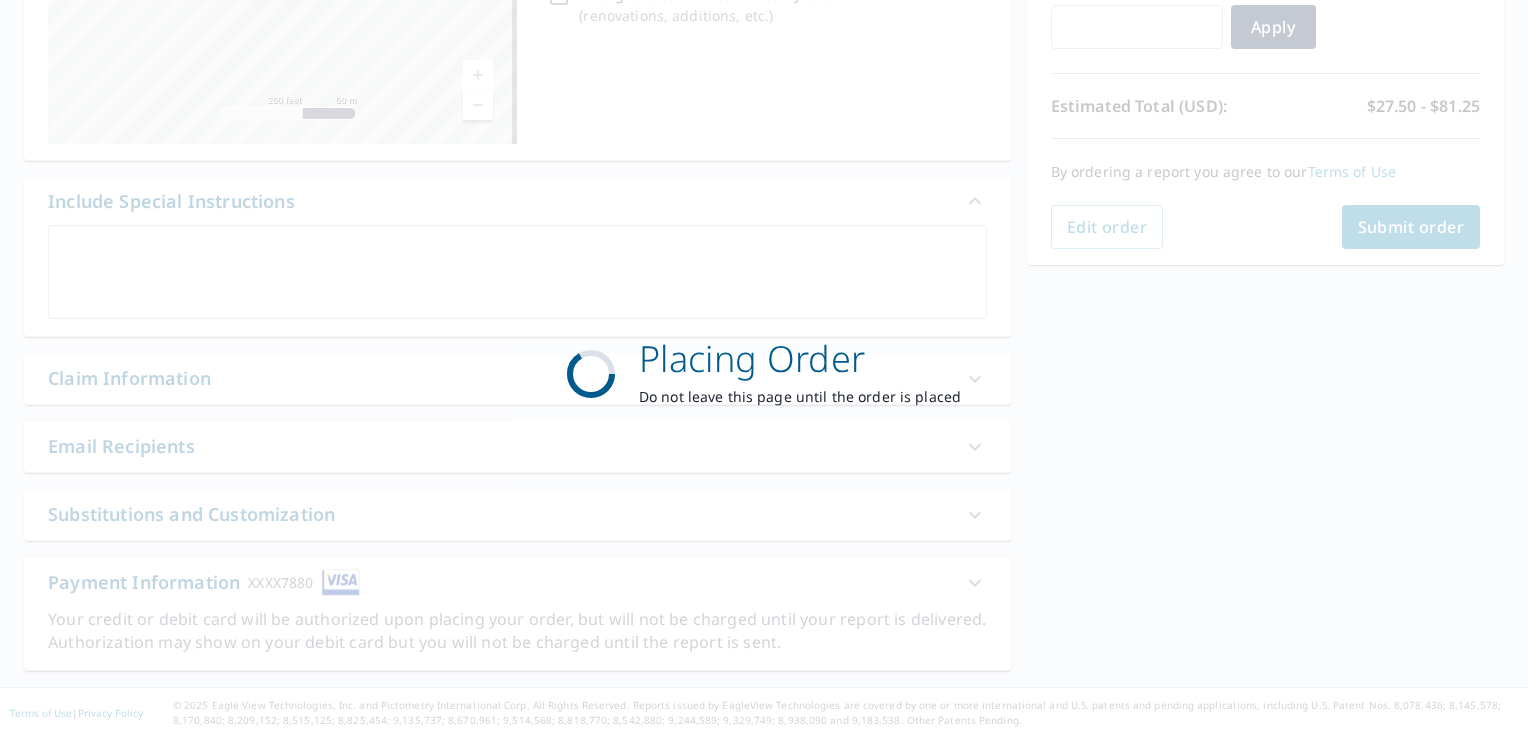 scroll, scrollTop: 371, scrollLeft: 0, axis: vertical 